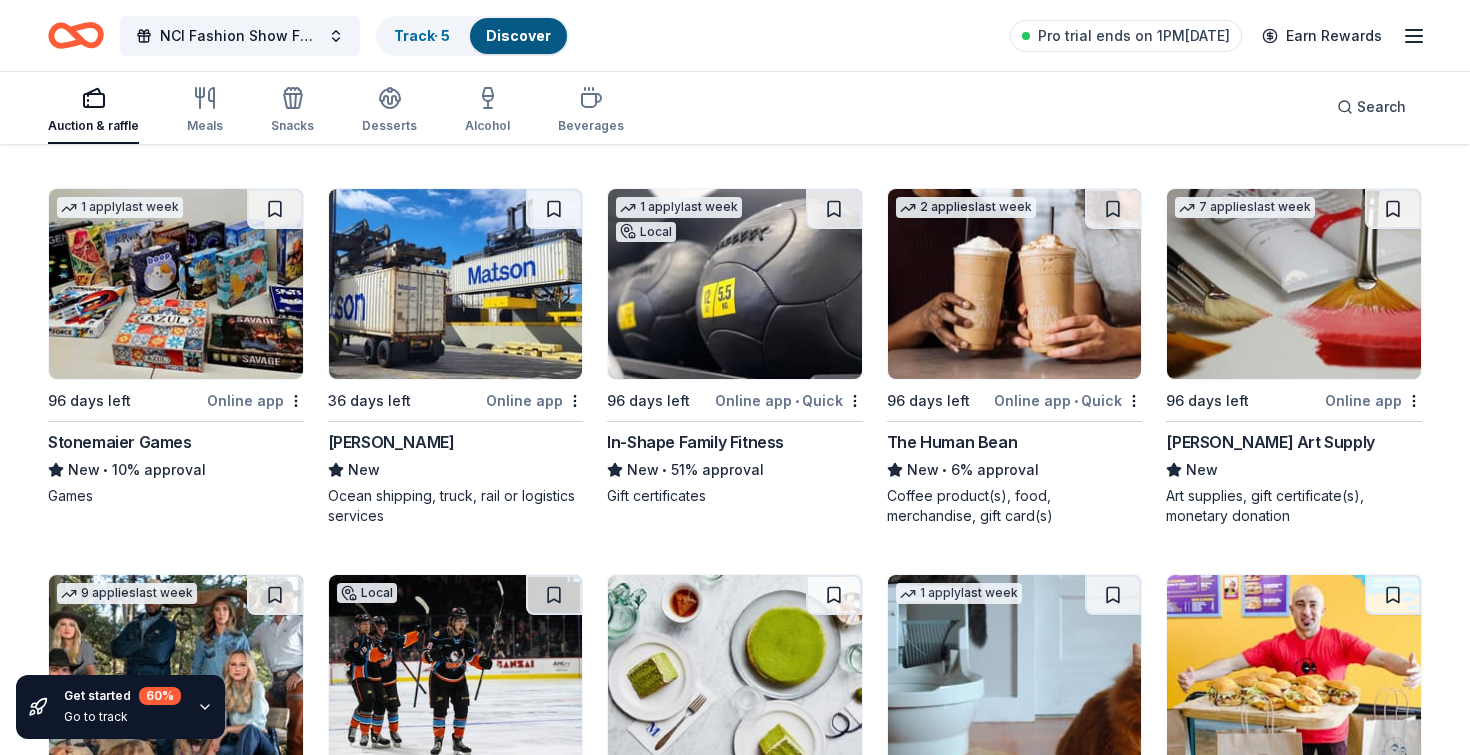 scroll, scrollTop: 5506, scrollLeft: 0, axis: vertical 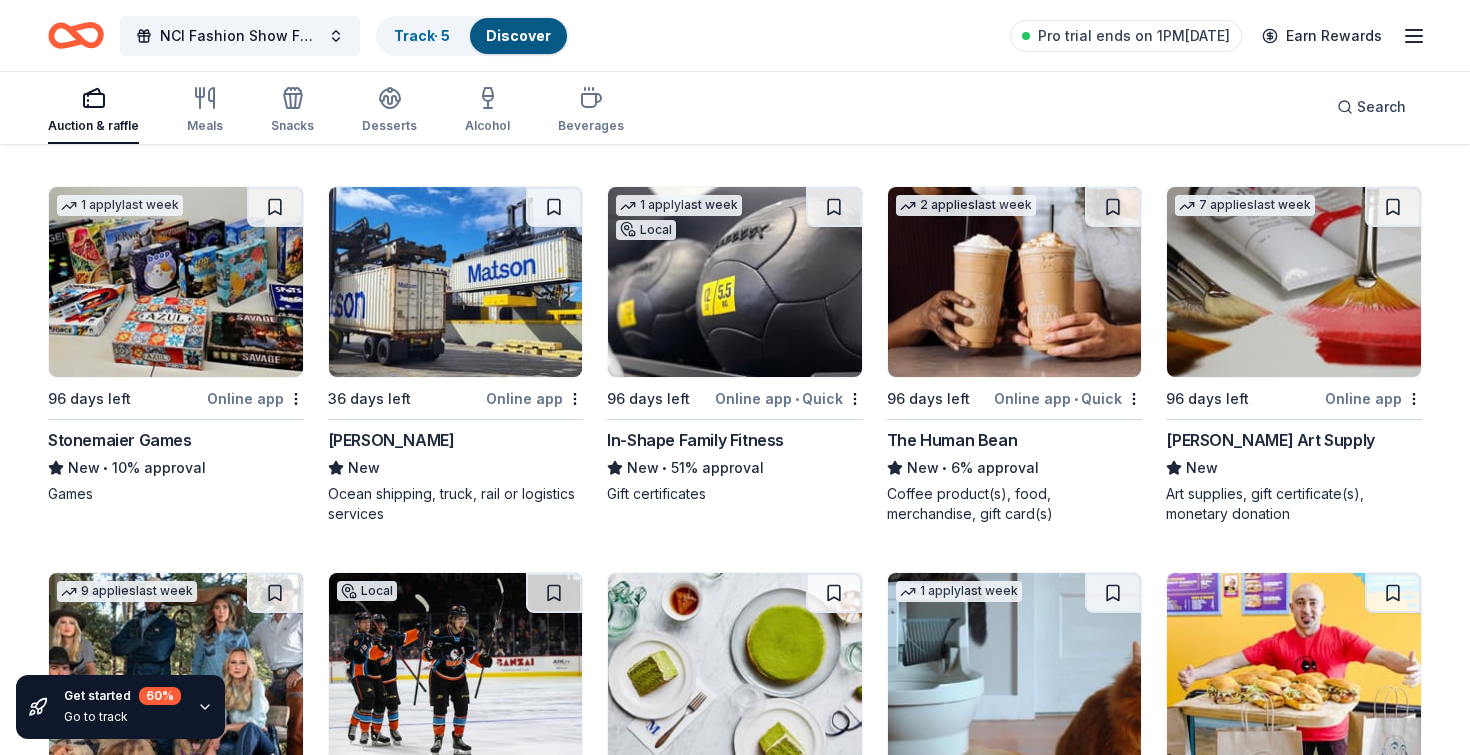 click on "Trekell Art Supply" at bounding box center [1270, 440] 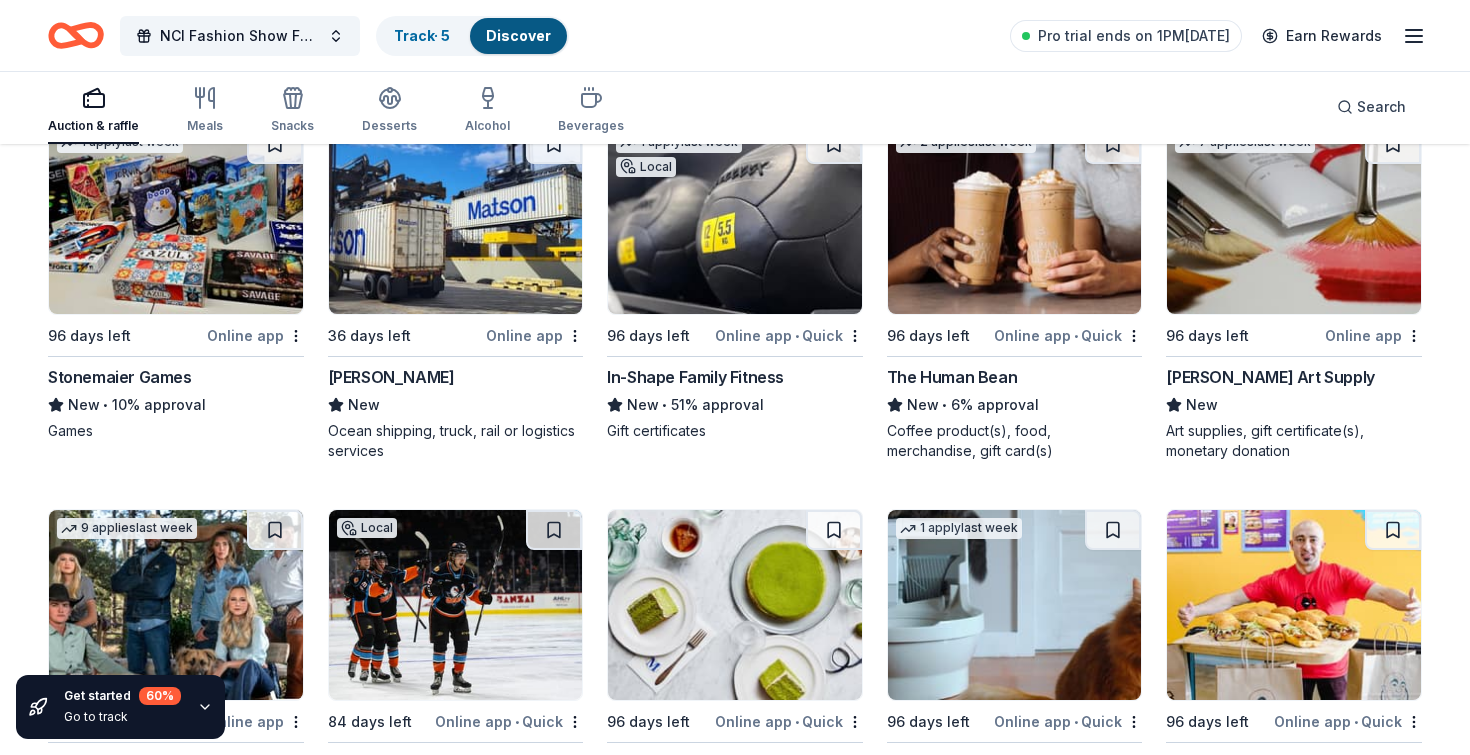 scroll, scrollTop: 5566, scrollLeft: 0, axis: vertical 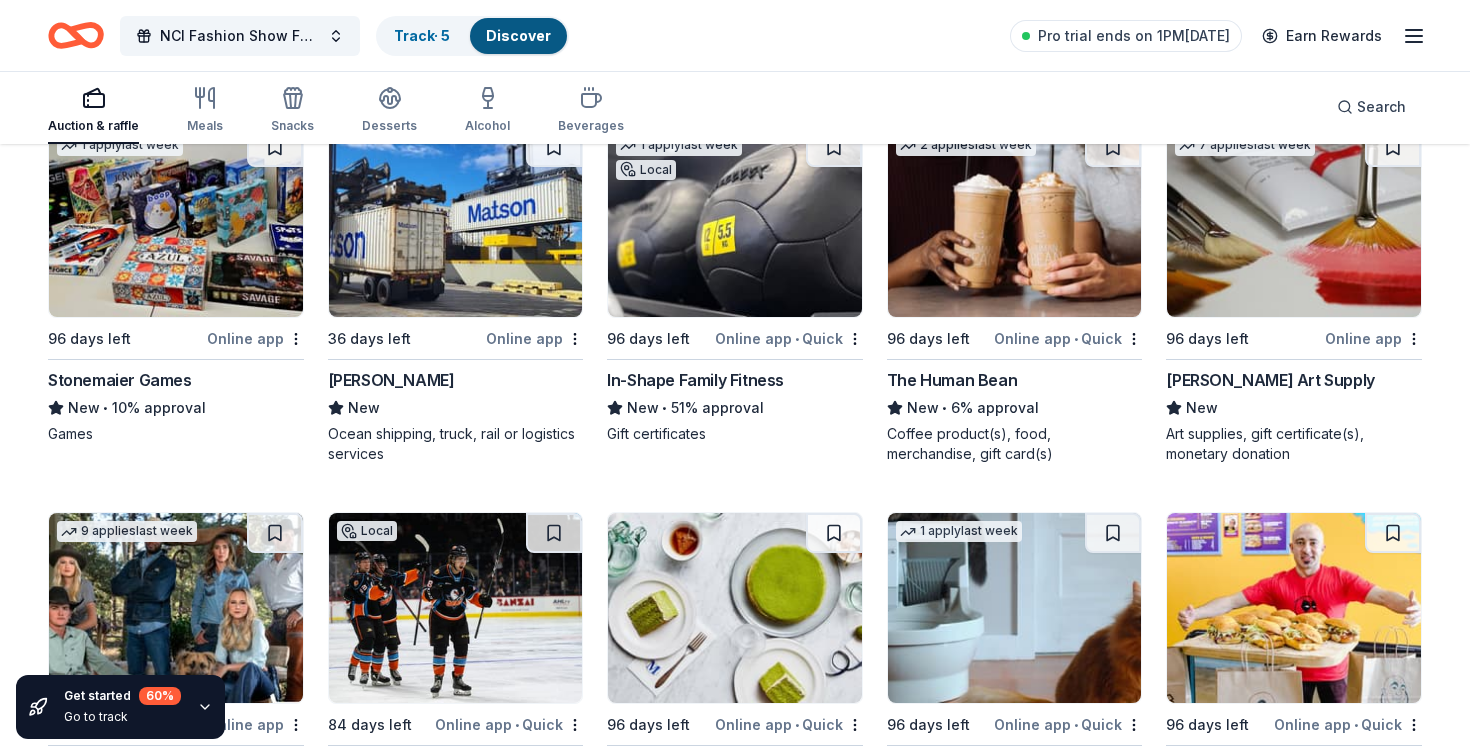 click at bounding box center [1015, 222] 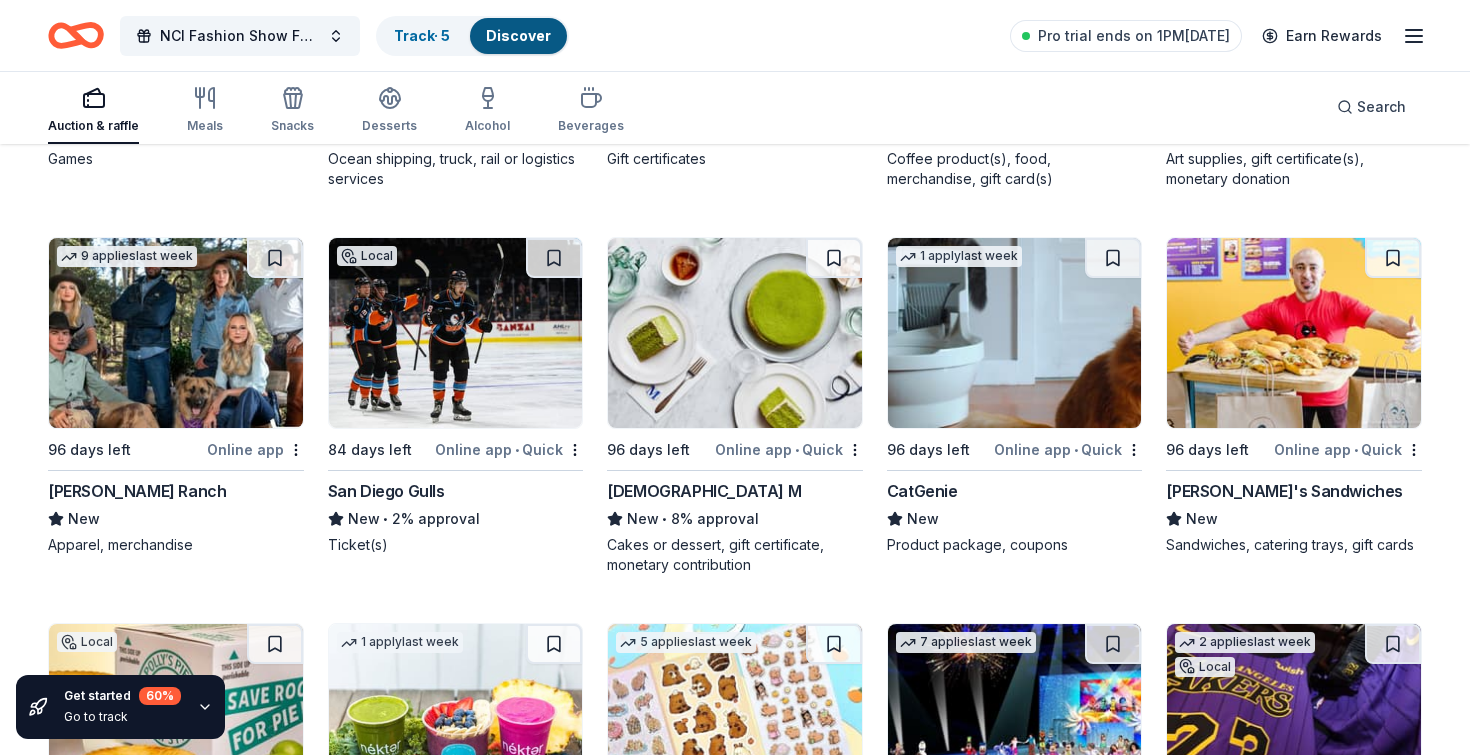 scroll, scrollTop: 5842, scrollLeft: 0, axis: vertical 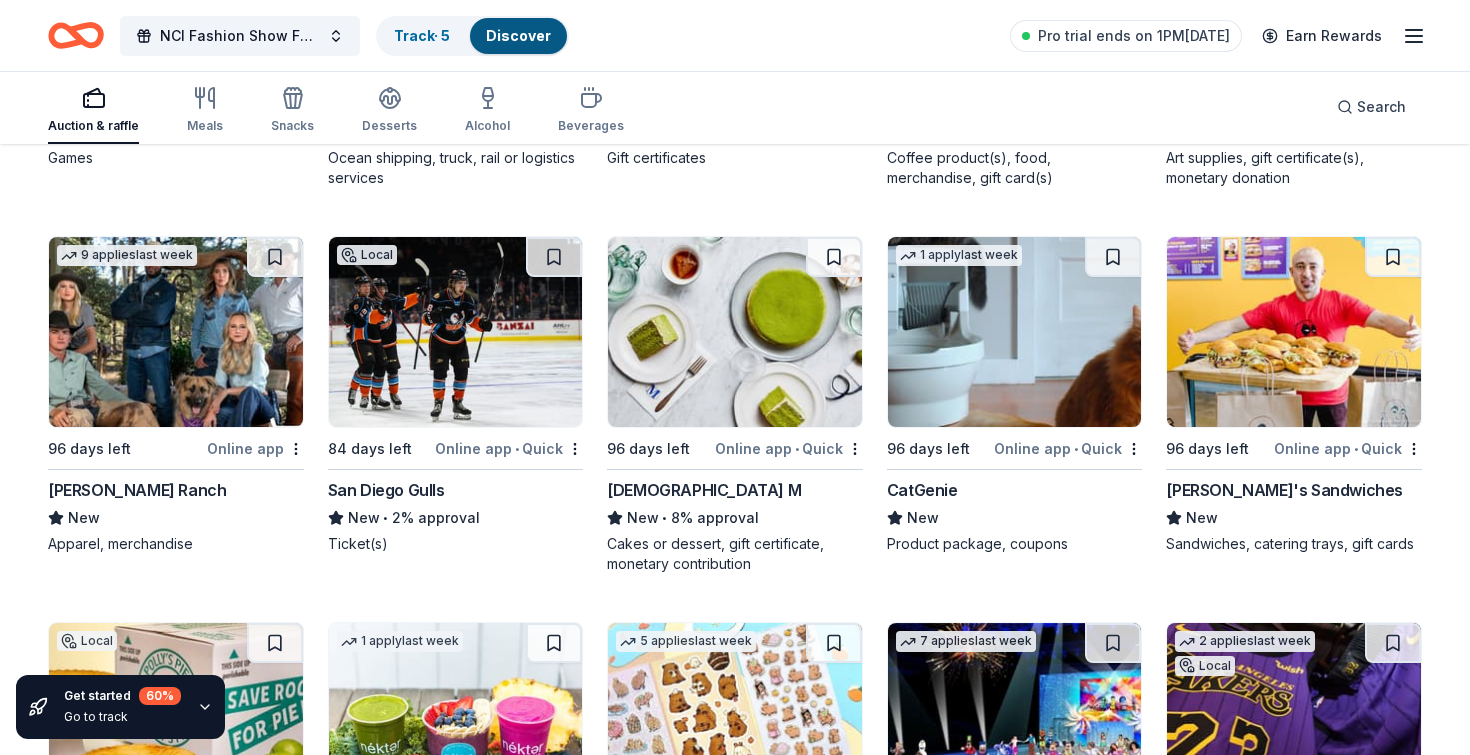 click at bounding box center (1294, 332) 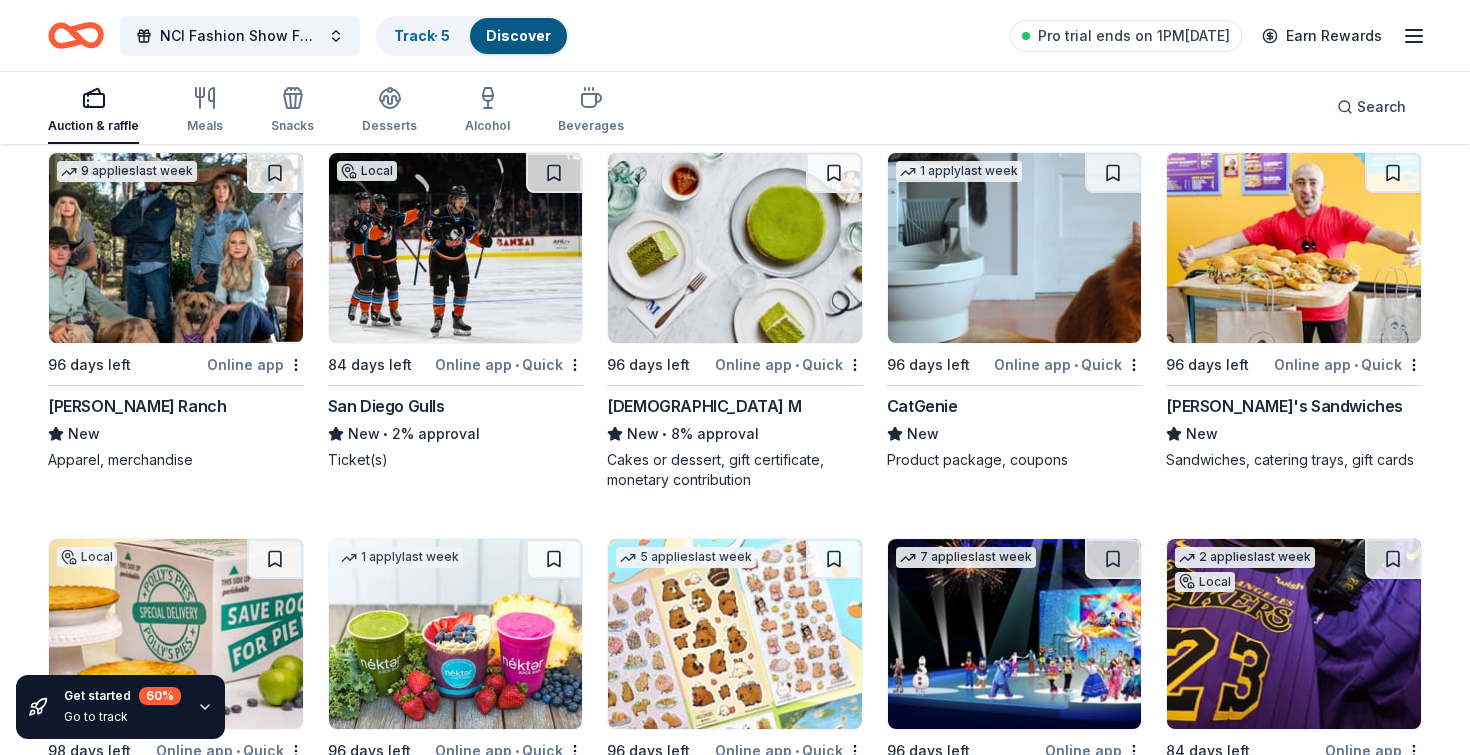 scroll, scrollTop: 5932, scrollLeft: 0, axis: vertical 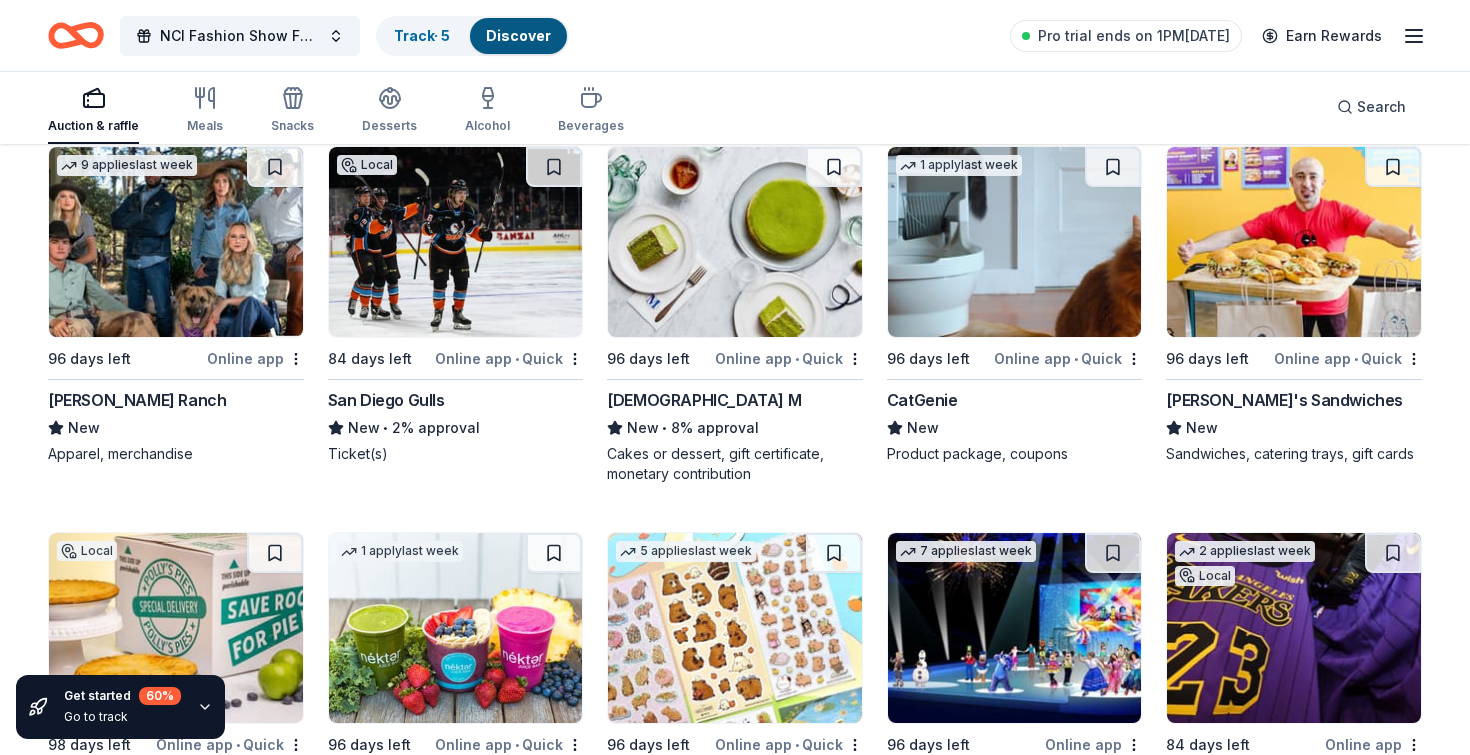 click at bounding box center [735, 242] 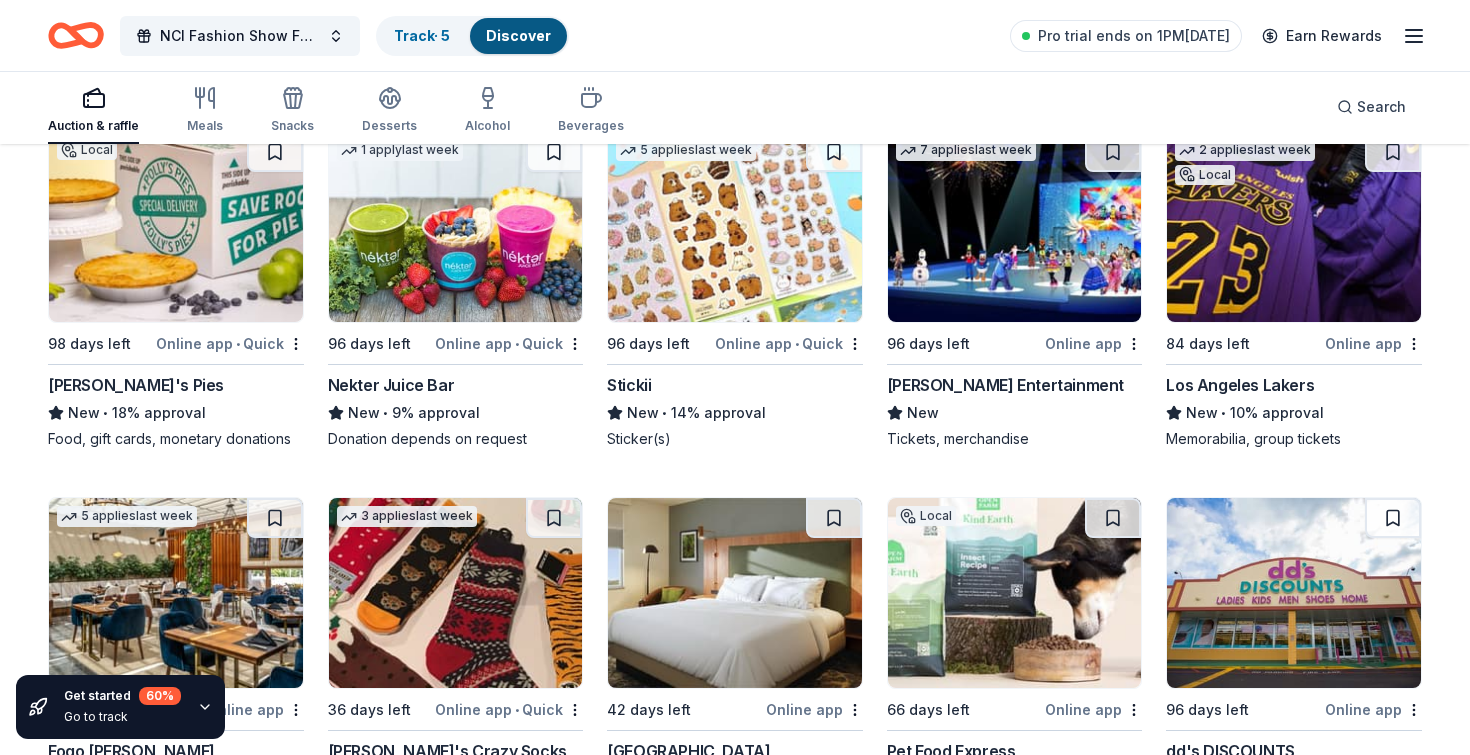 scroll, scrollTop: 6318, scrollLeft: 0, axis: vertical 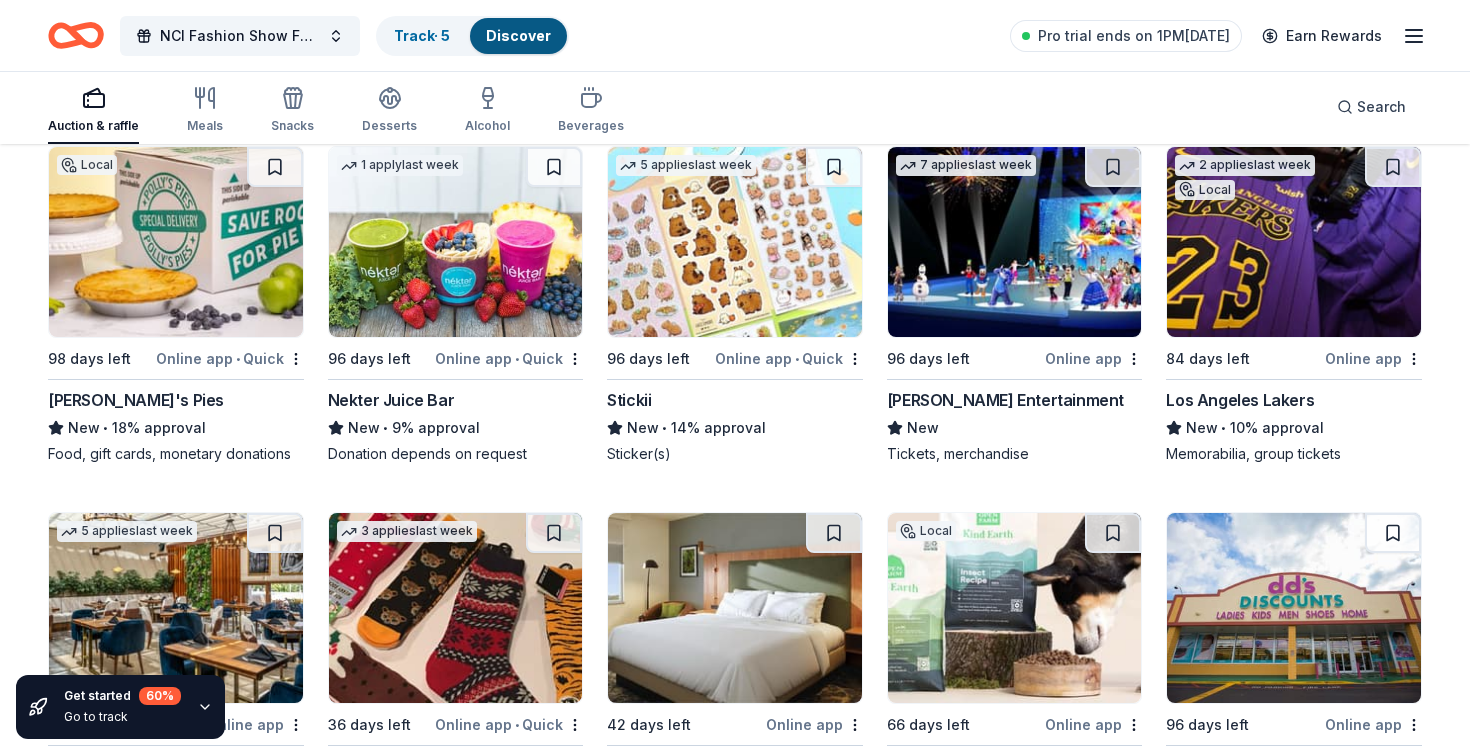 click at bounding box center [735, 242] 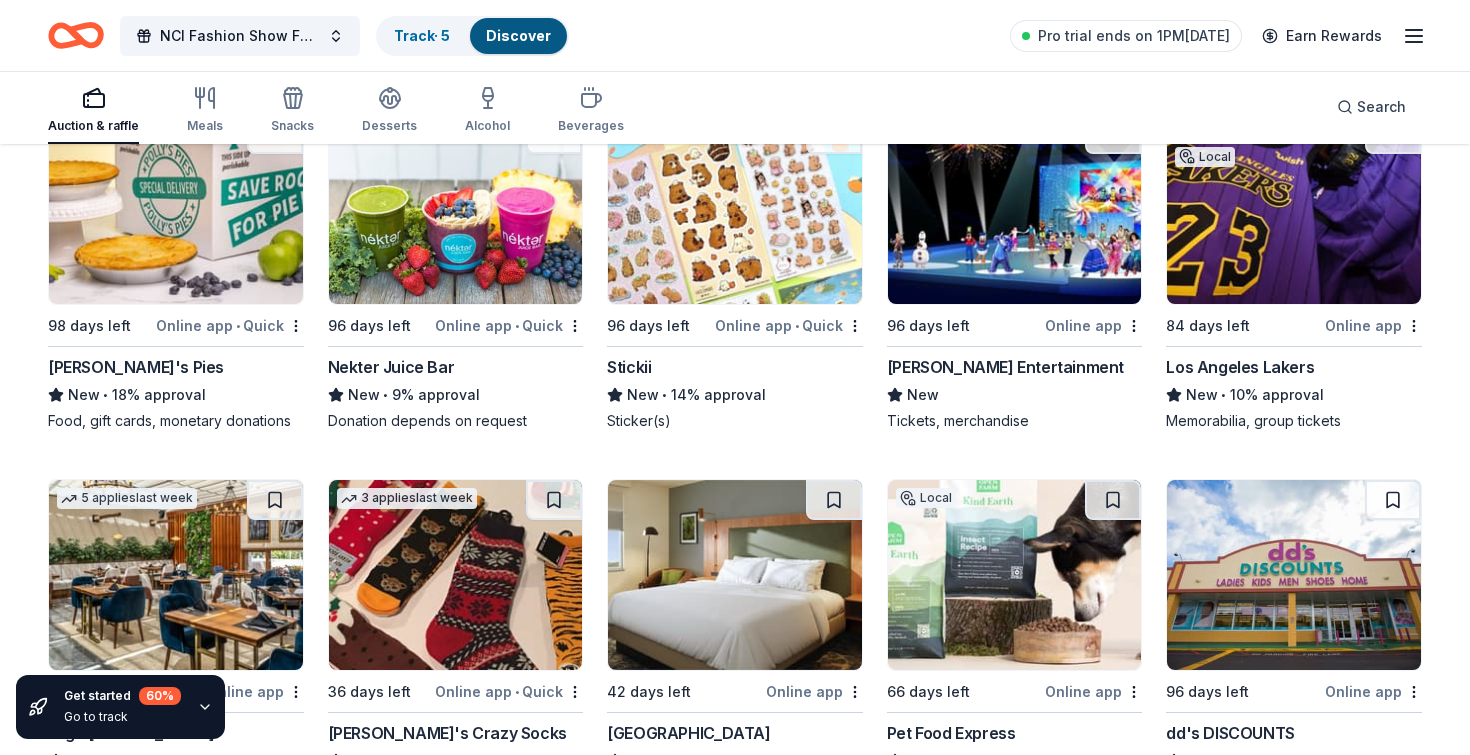 scroll, scrollTop: 6352, scrollLeft: 0, axis: vertical 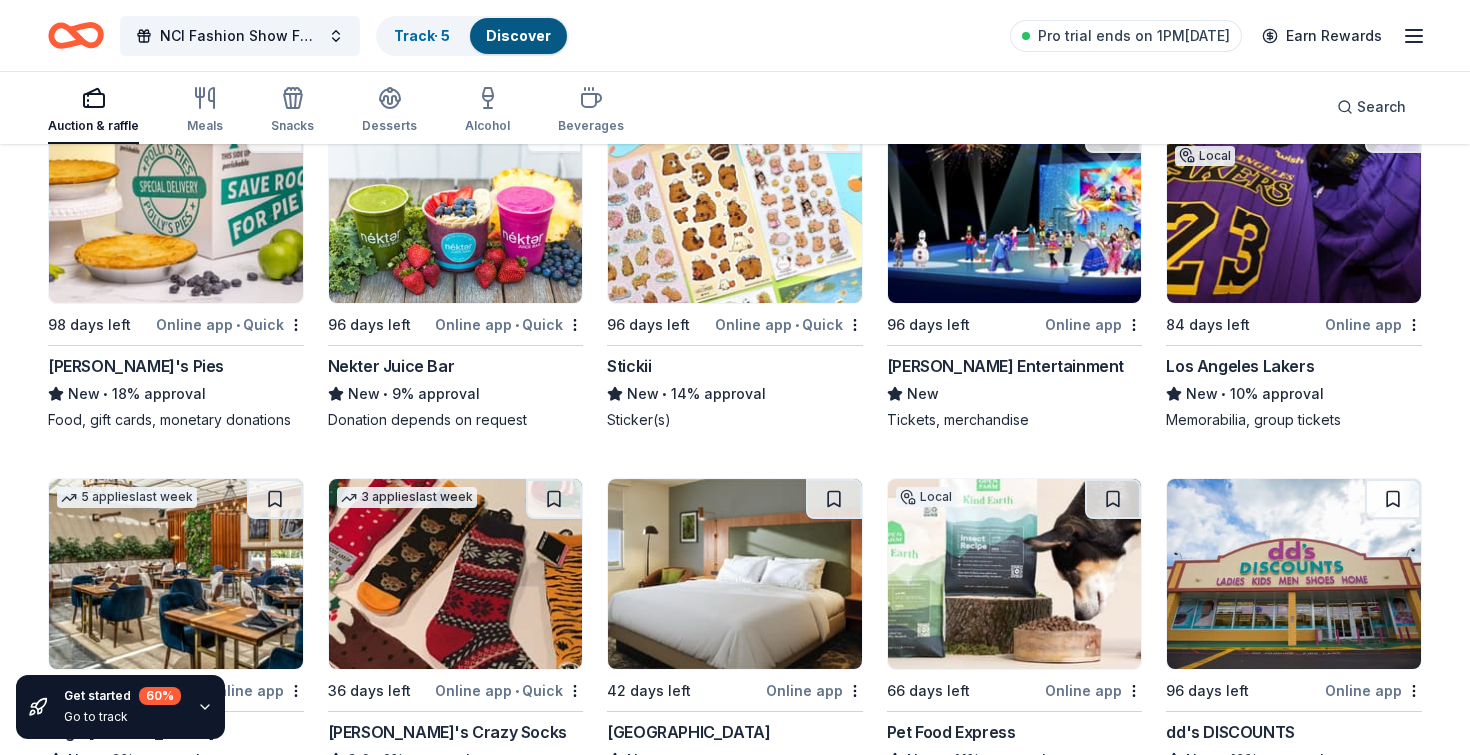 click at bounding box center (1015, 208) 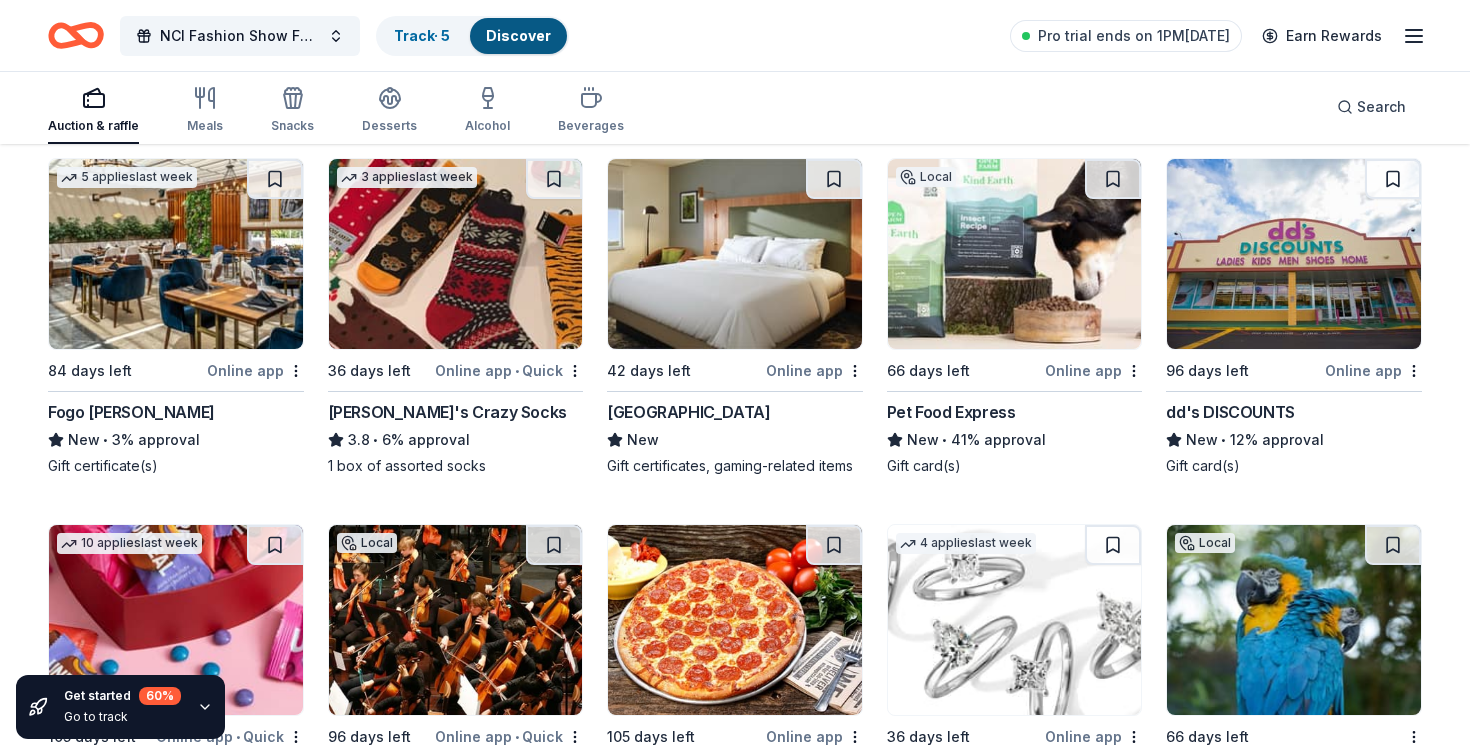 scroll, scrollTop: 6674, scrollLeft: 0, axis: vertical 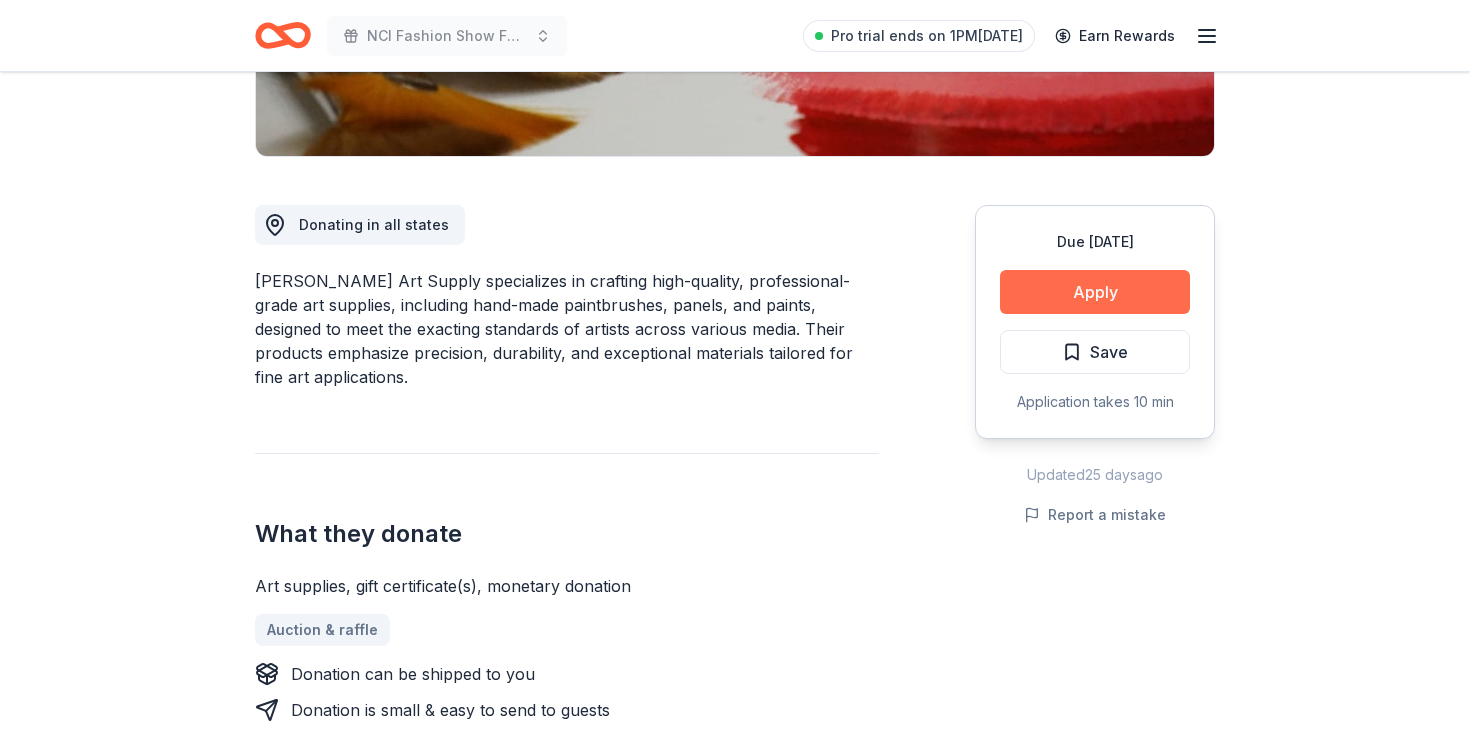 click on "Apply" at bounding box center [1095, 292] 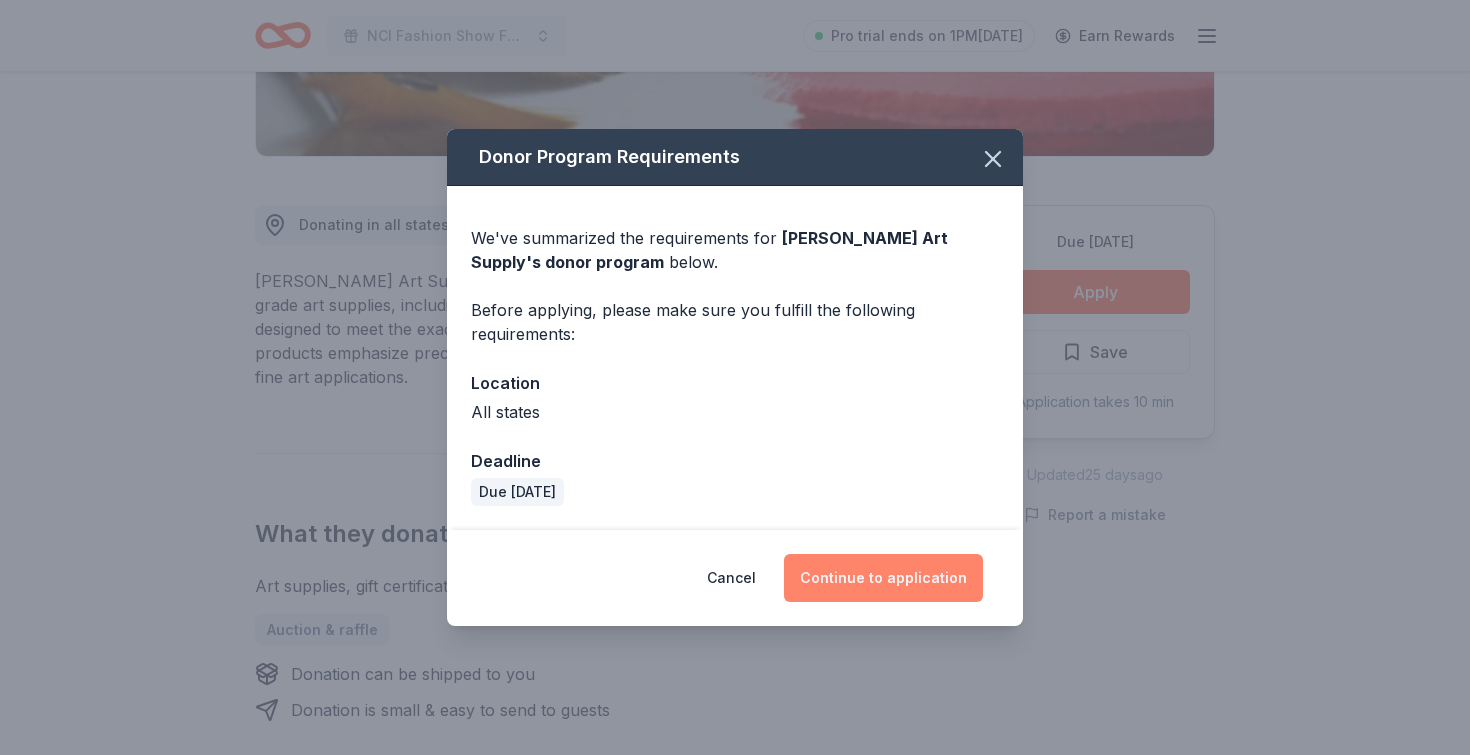 click on "Continue to application" at bounding box center (883, 578) 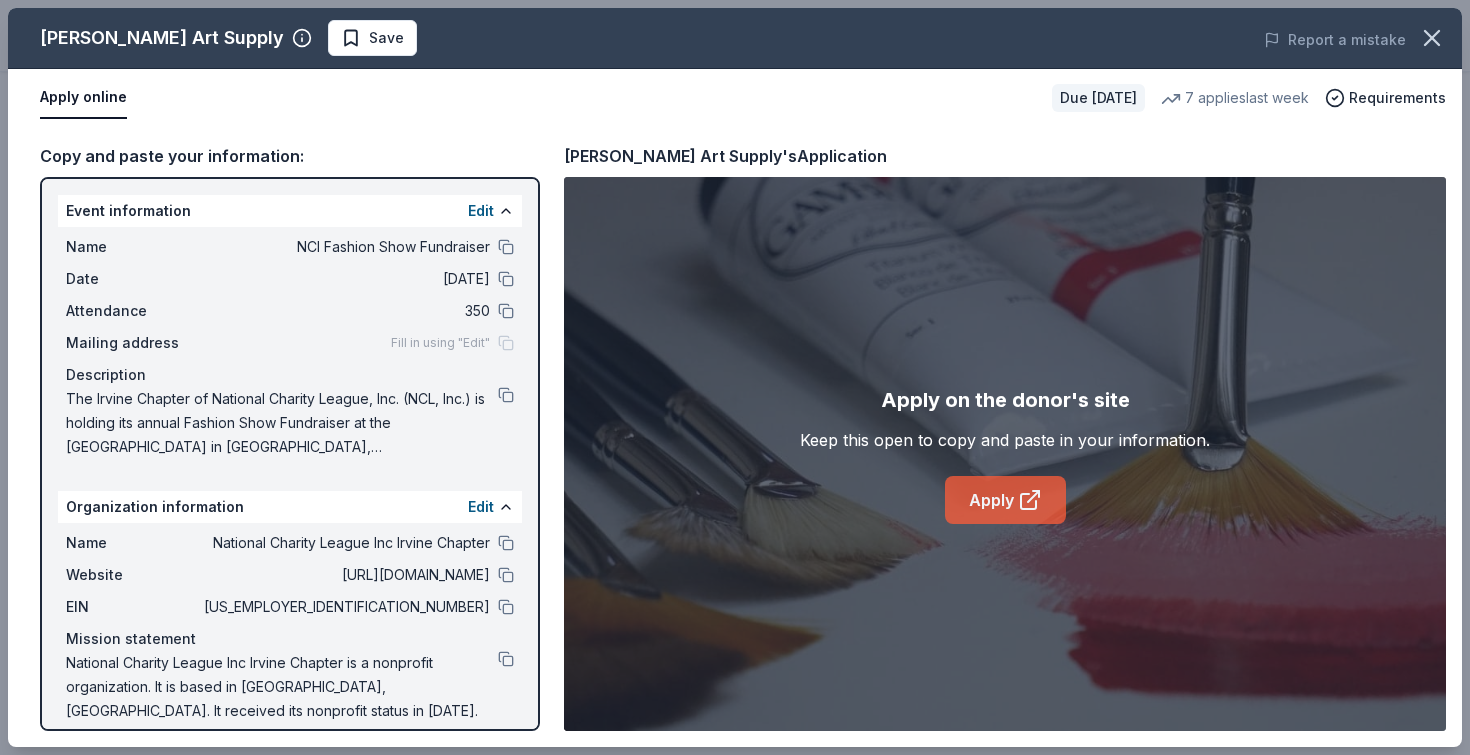 click on "Apply" at bounding box center (1005, 500) 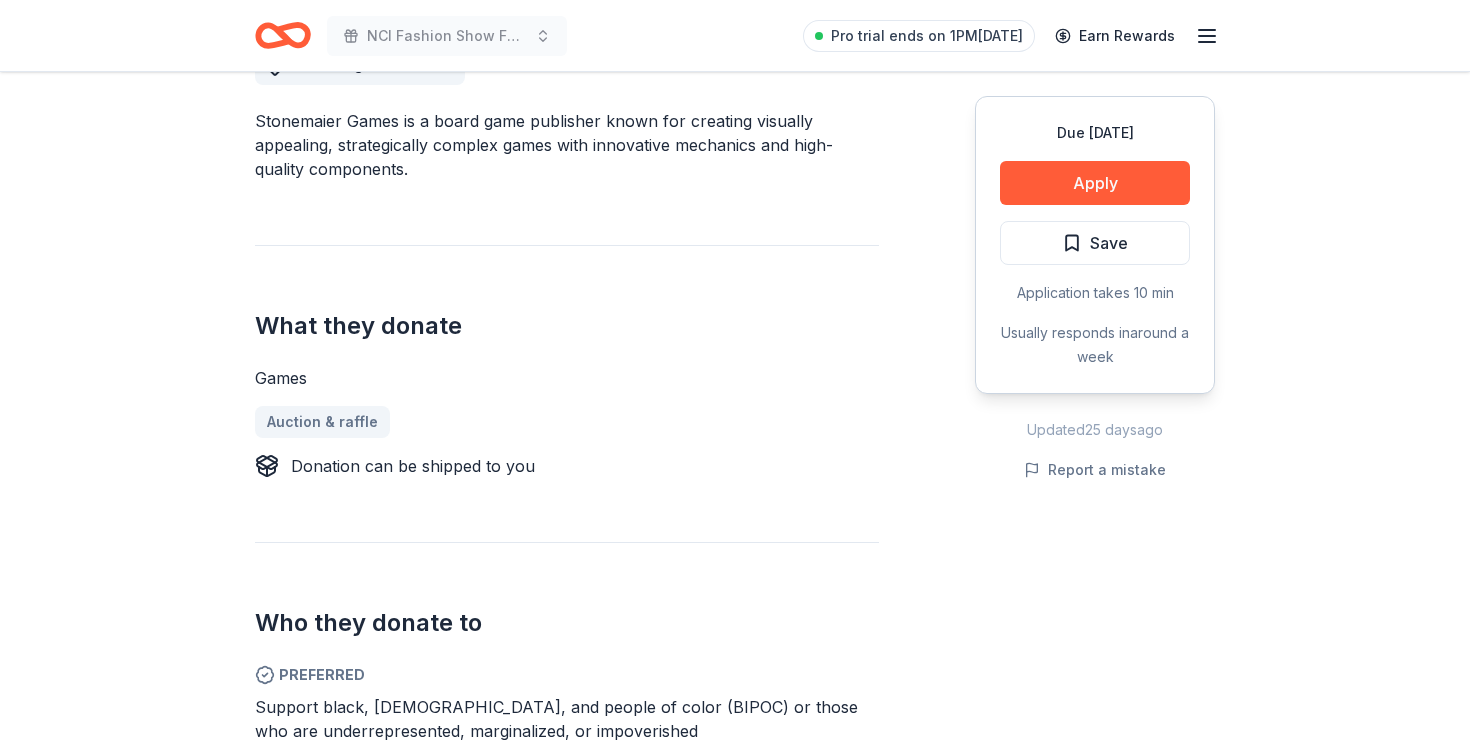 scroll, scrollTop: 607, scrollLeft: 0, axis: vertical 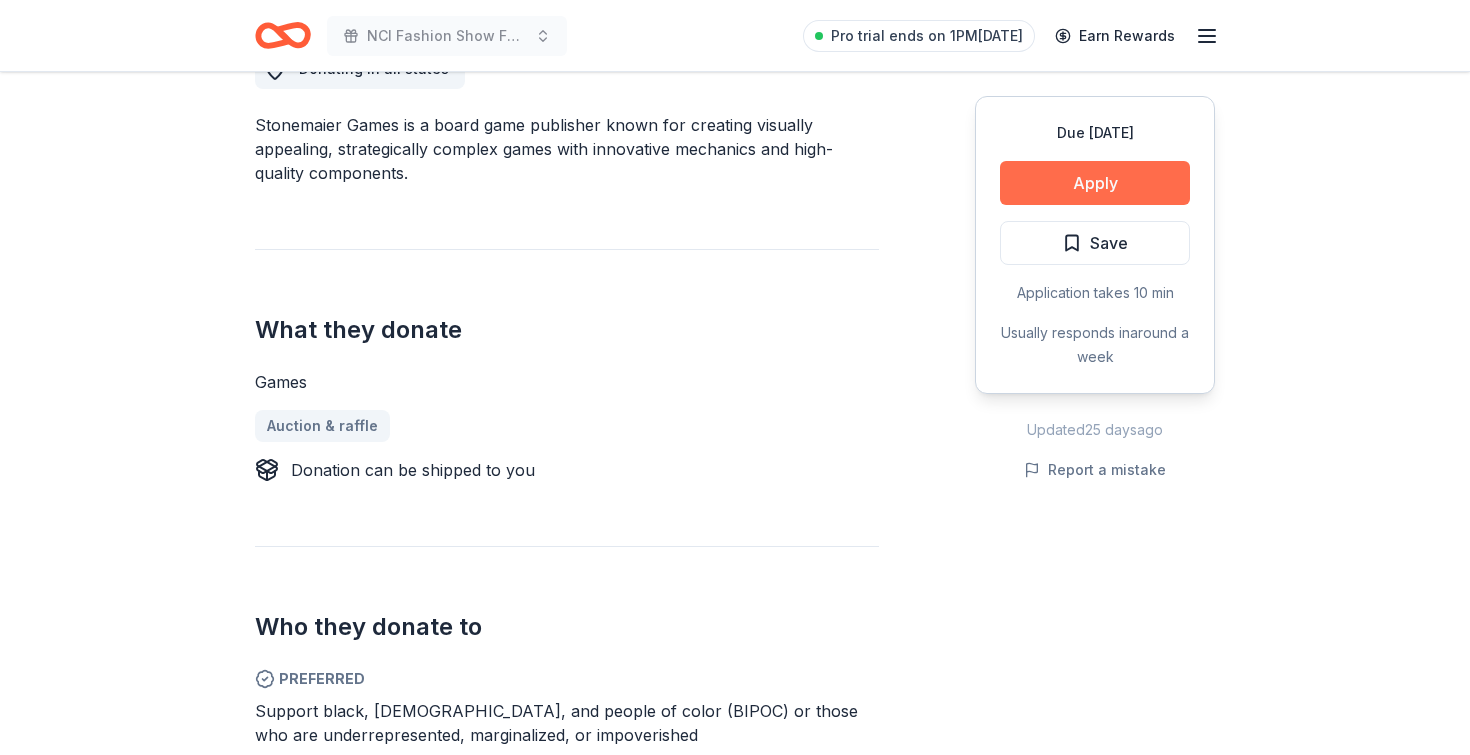 click on "Apply" at bounding box center (1095, 183) 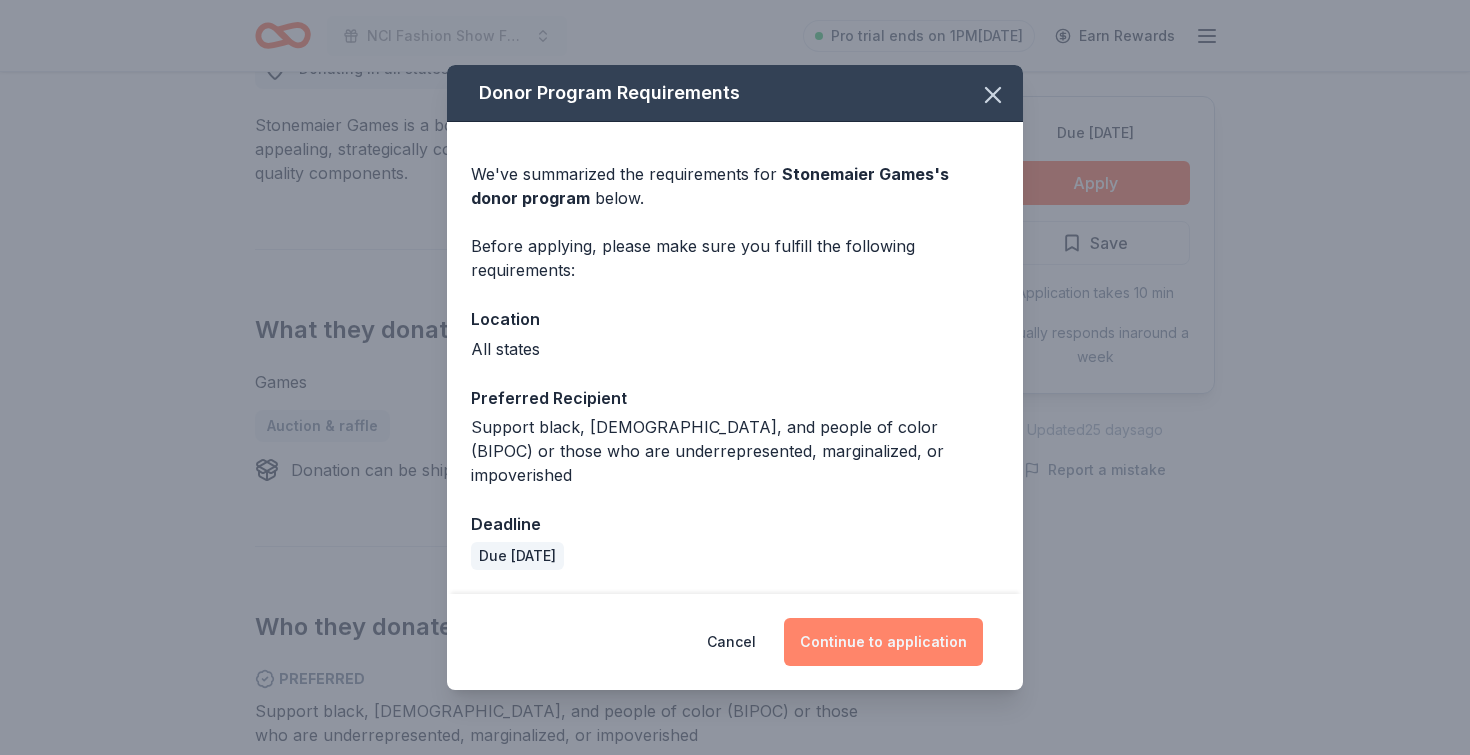 click on "Continue to application" at bounding box center (883, 642) 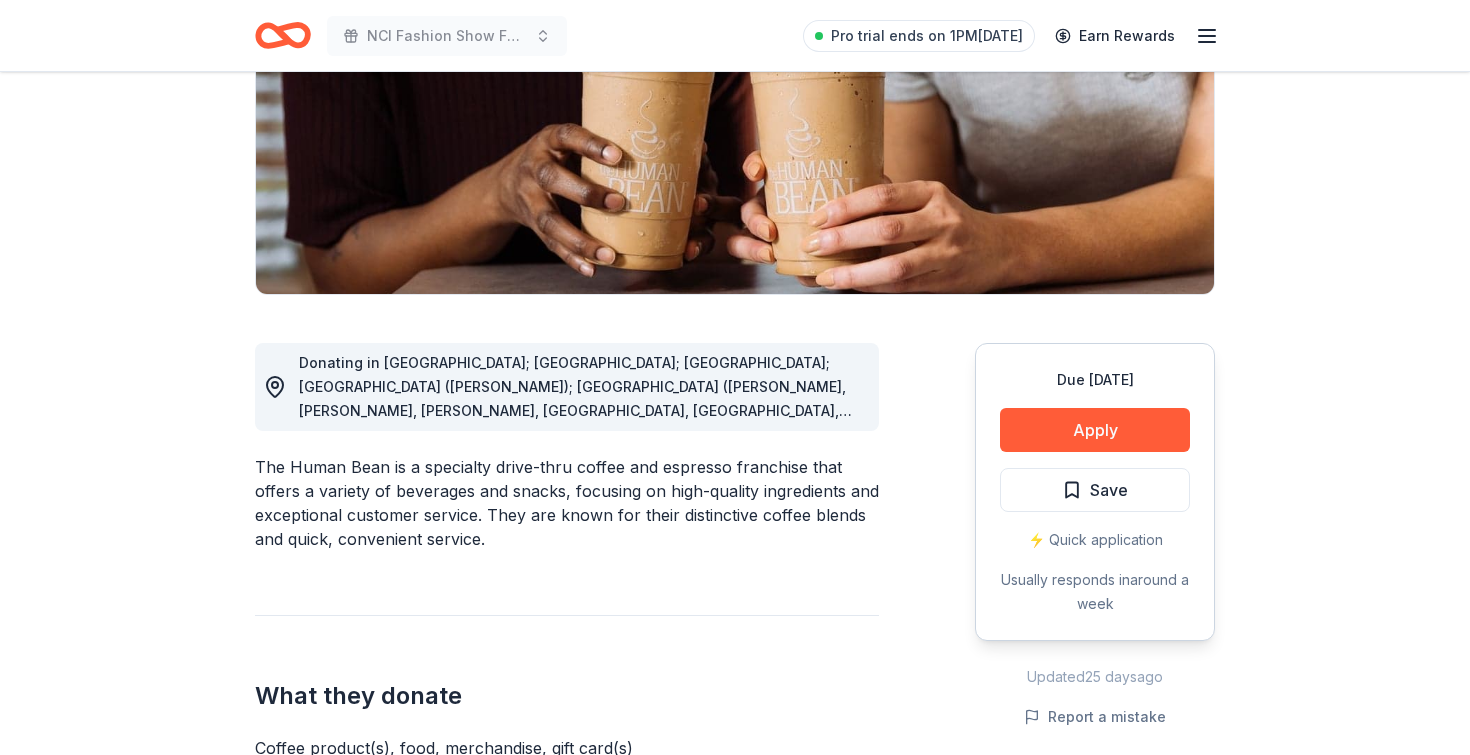 scroll, scrollTop: 316, scrollLeft: 0, axis: vertical 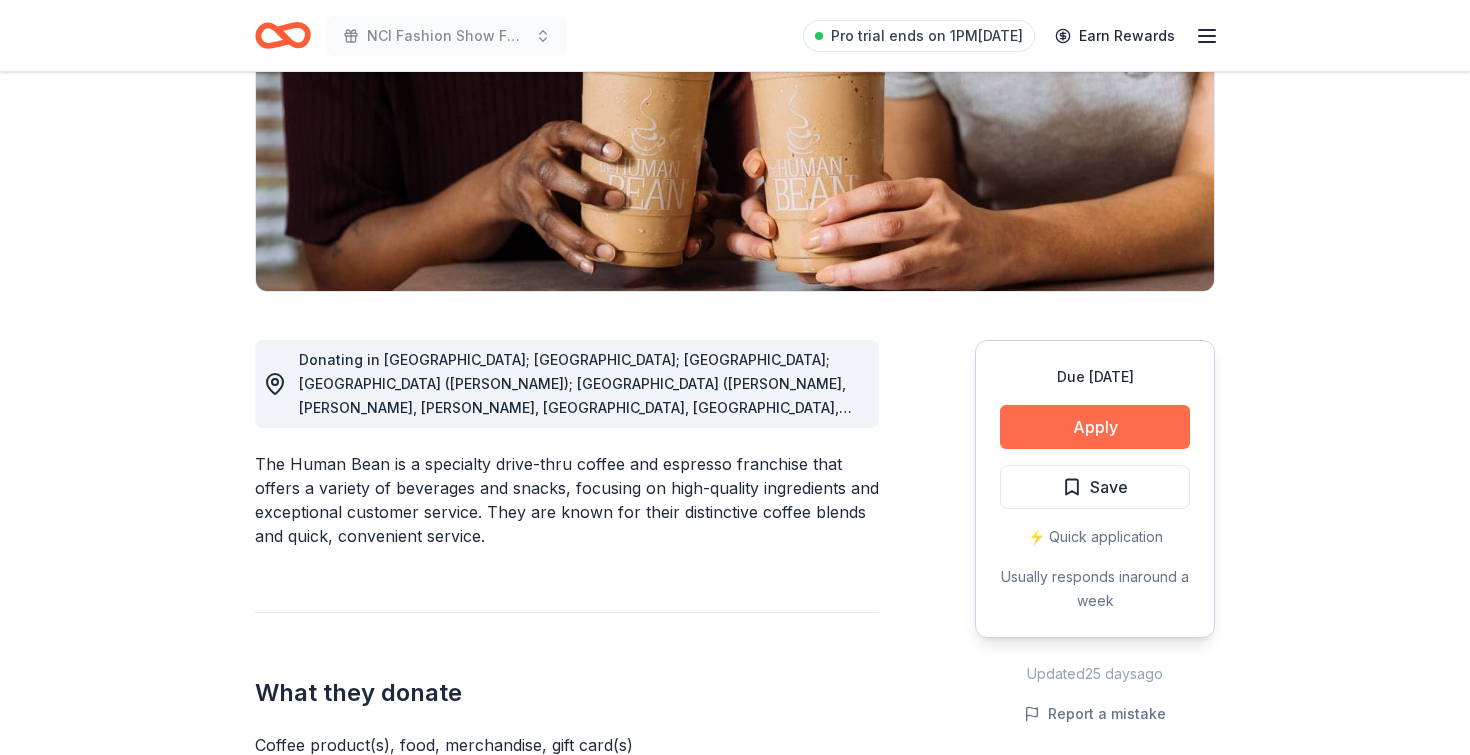 click on "Apply" at bounding box center [1095, 427] 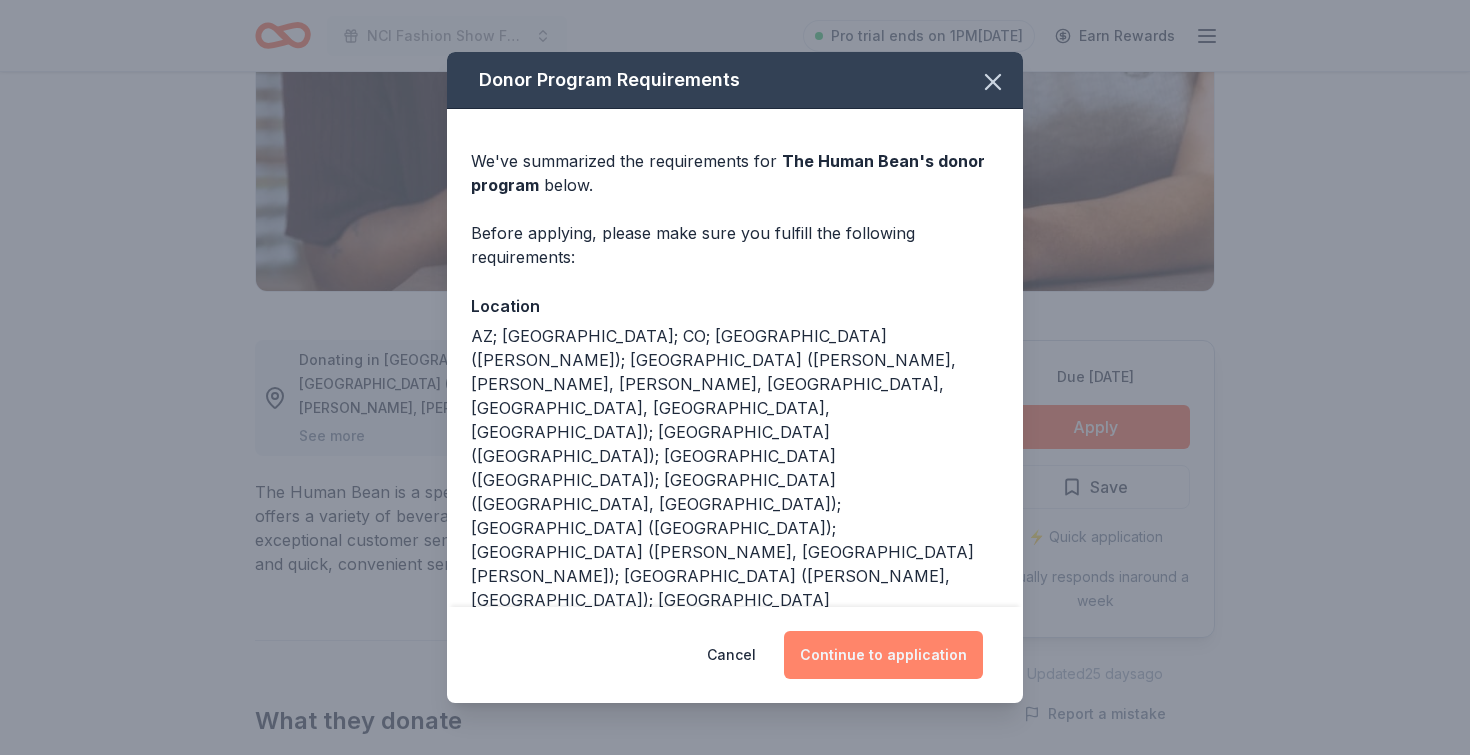 click on "Continue to application" at bounding box center (883, 655) 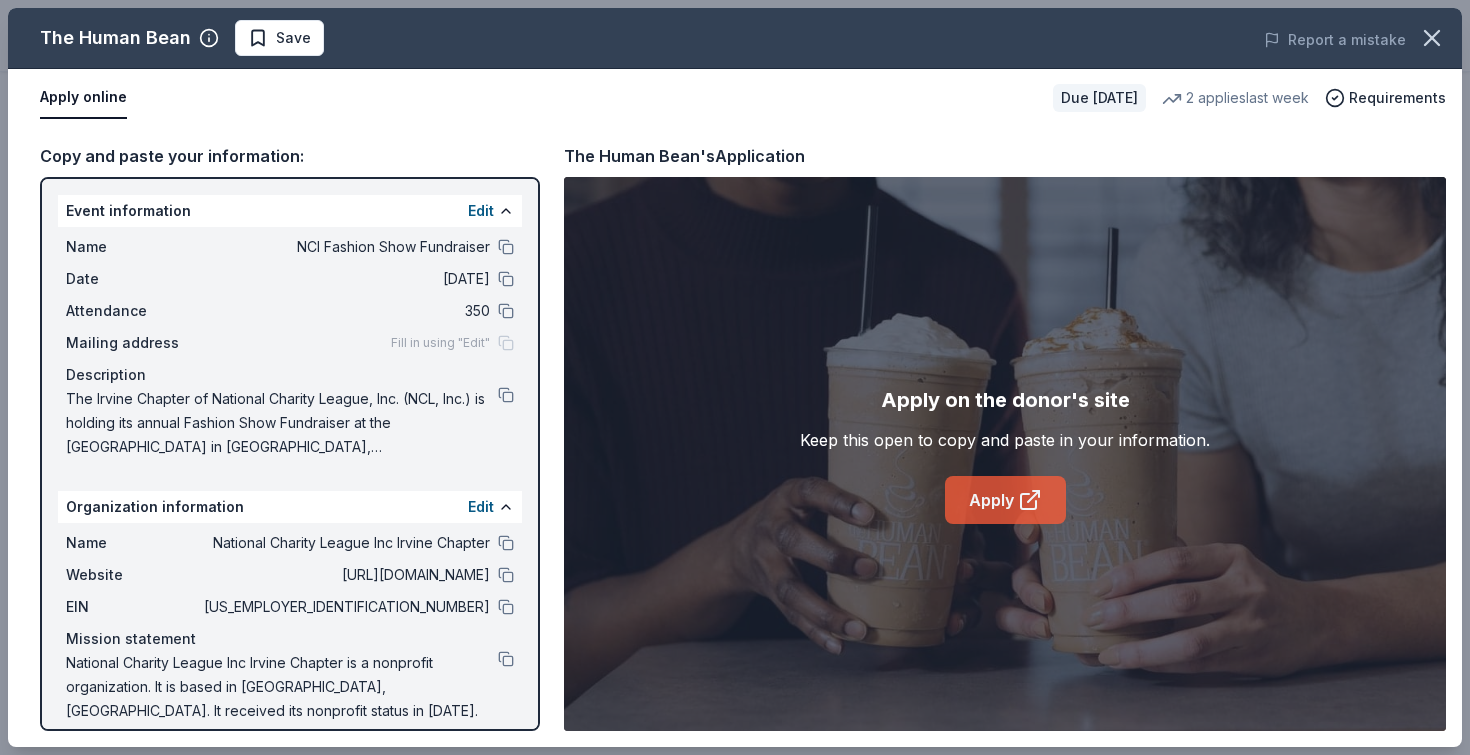click on "Apply" at bounding box center [1005, 500] 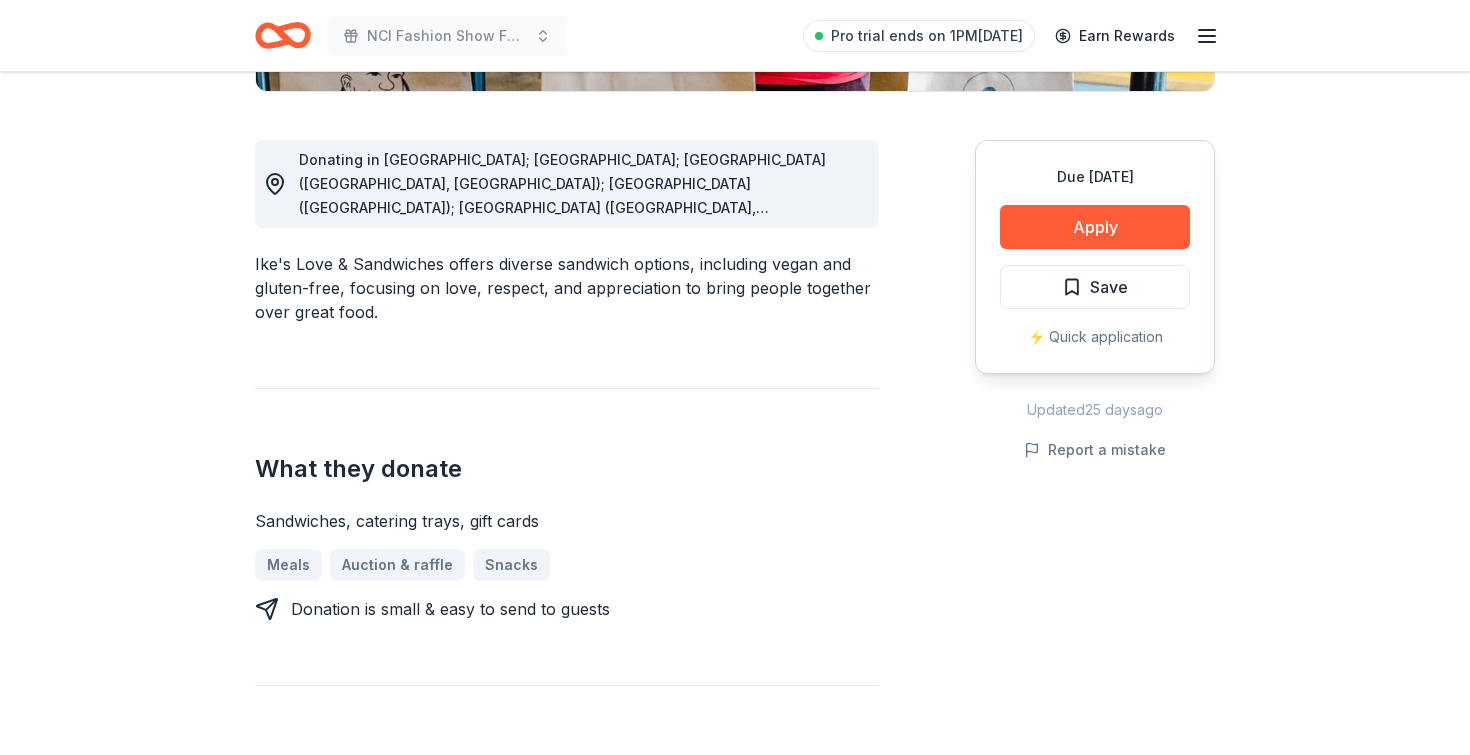 scroll, scrollTop: 517, scrollLeft: 0, axis: vertical 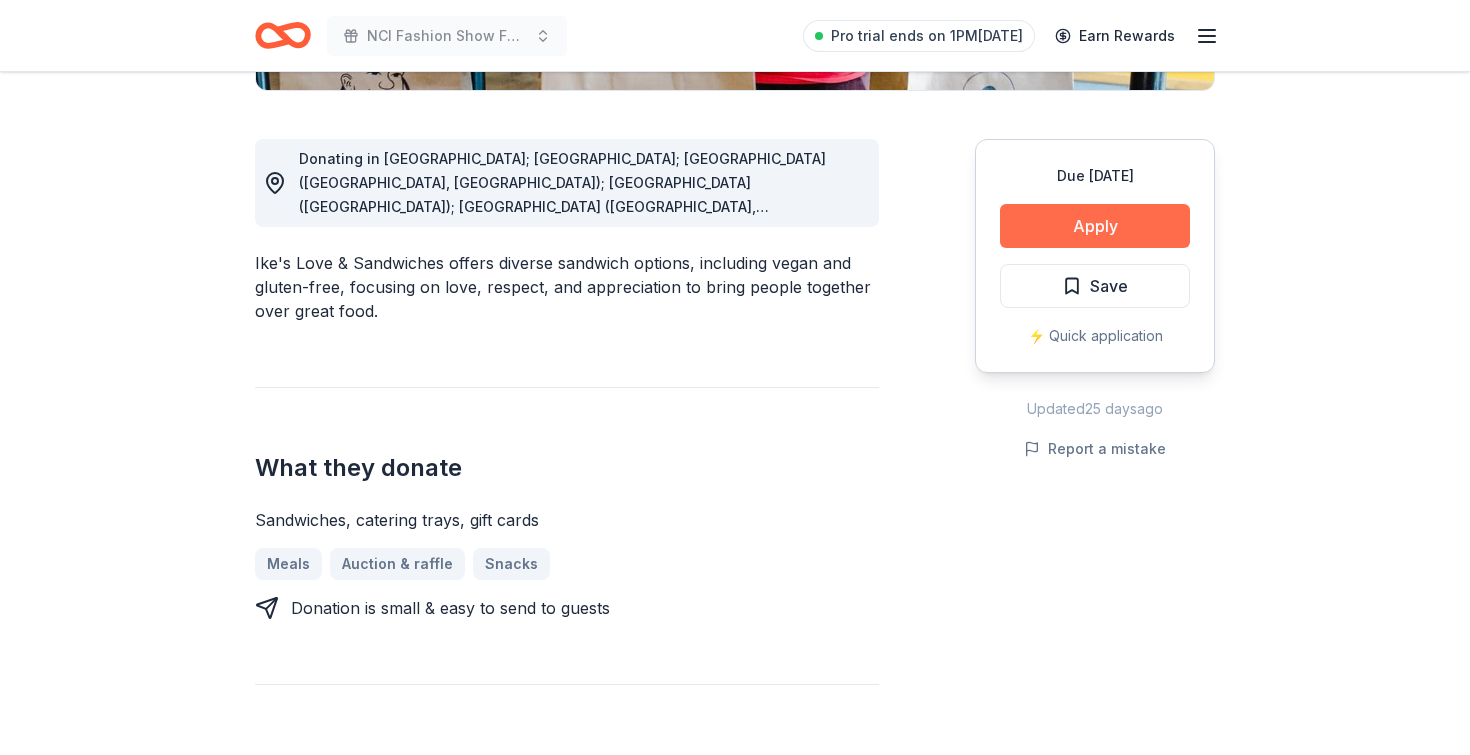 click on "Apply" at bounding box center (1095, 226) 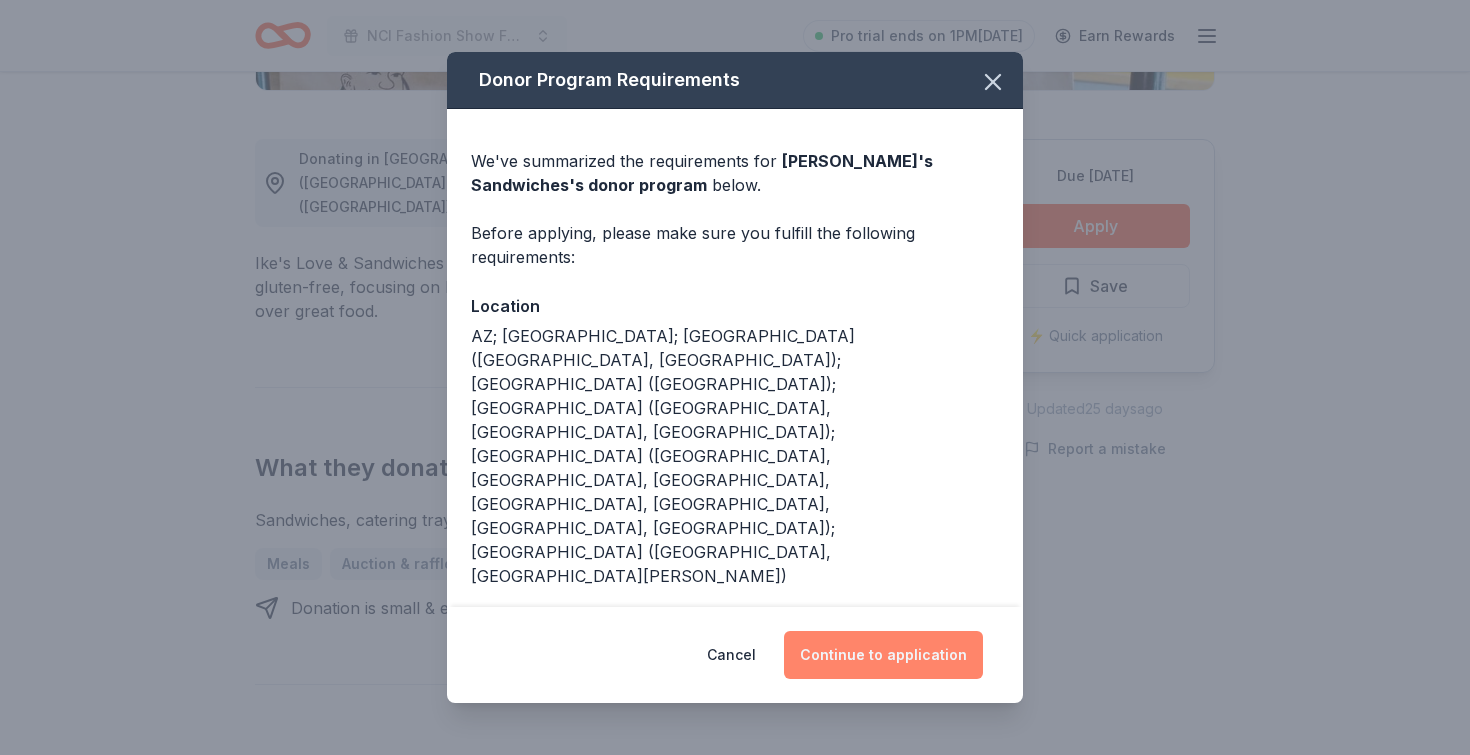 click on "Continue to application" at bounding box center [883, 655] 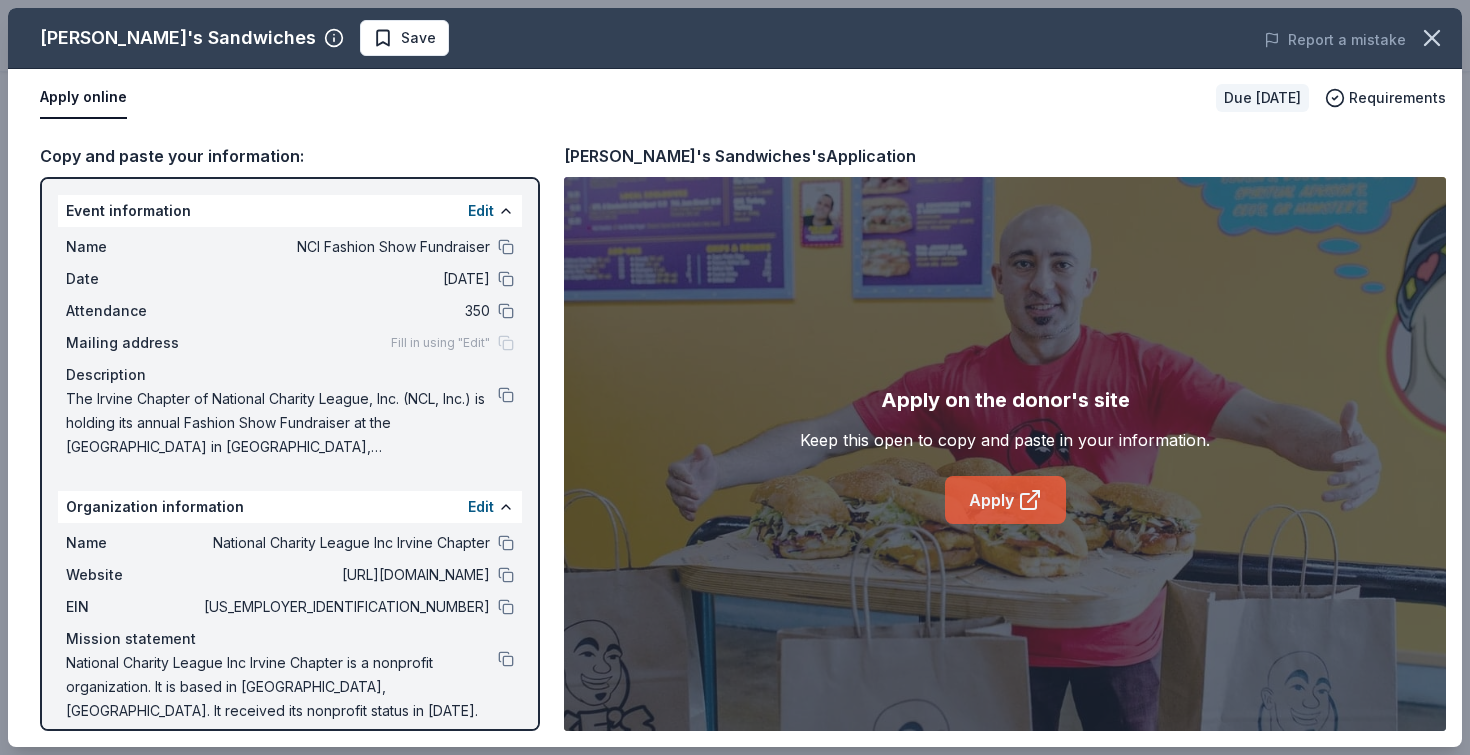click on "Apply" at bounding box center [1005, 500] 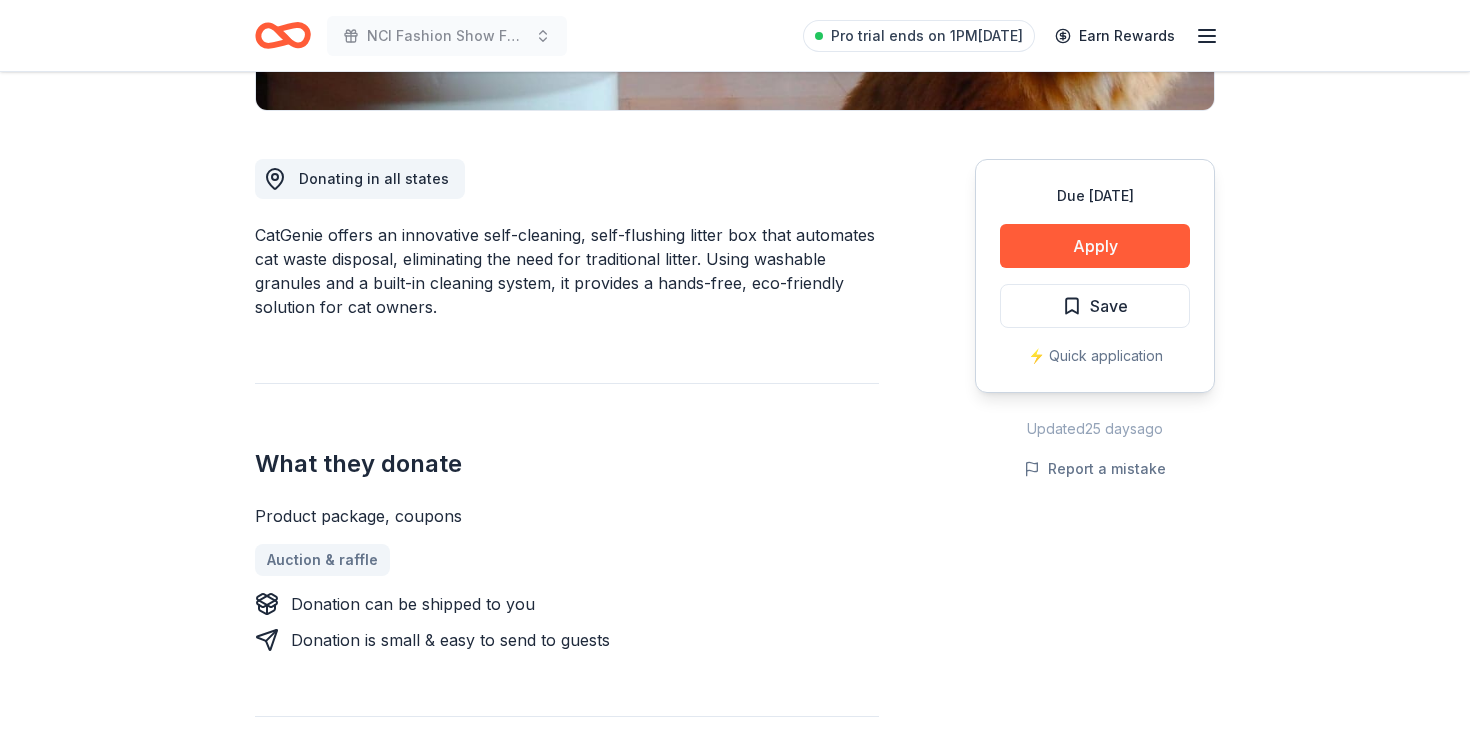 scroll, scrollTop: 498, scrollLeft: 0, axis: vertical 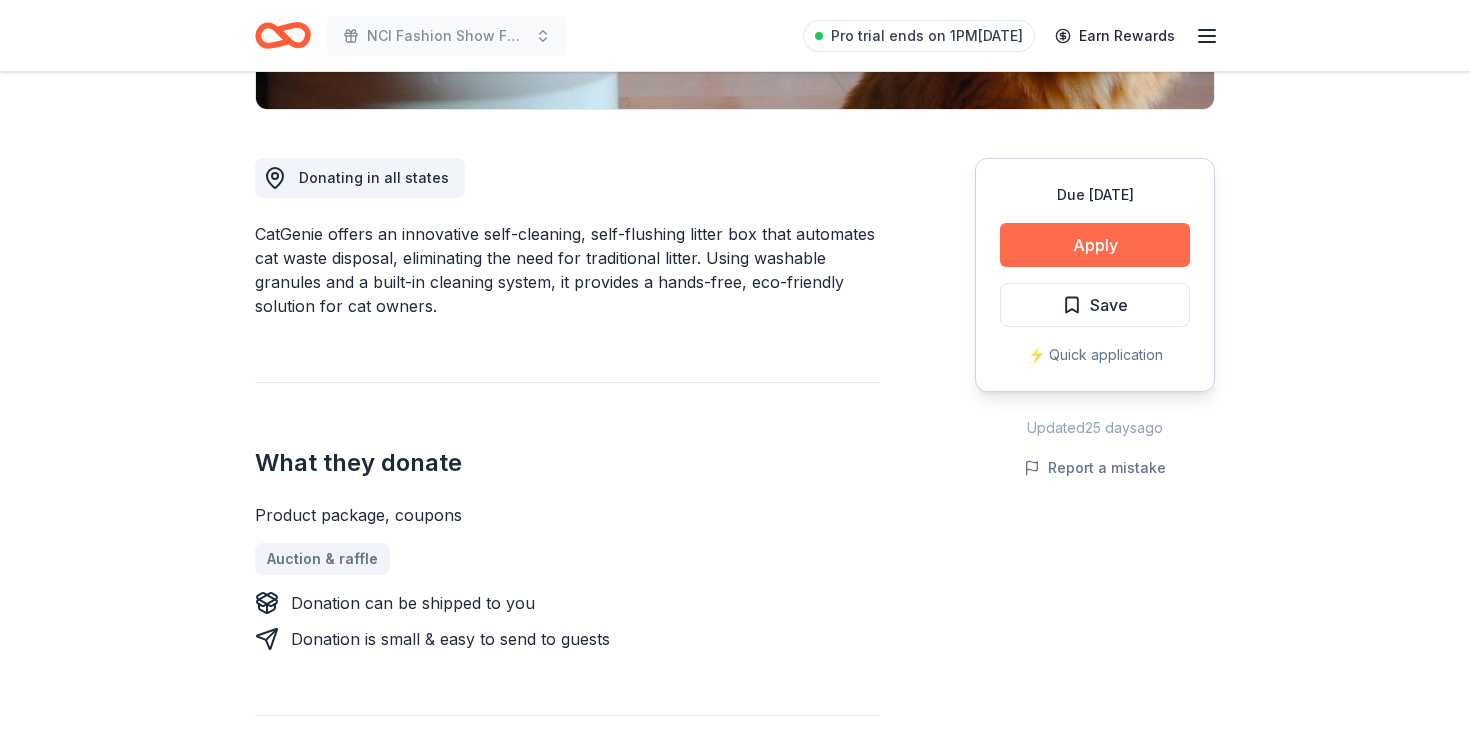 click on "Apply" at bounding box center [1095, 245] 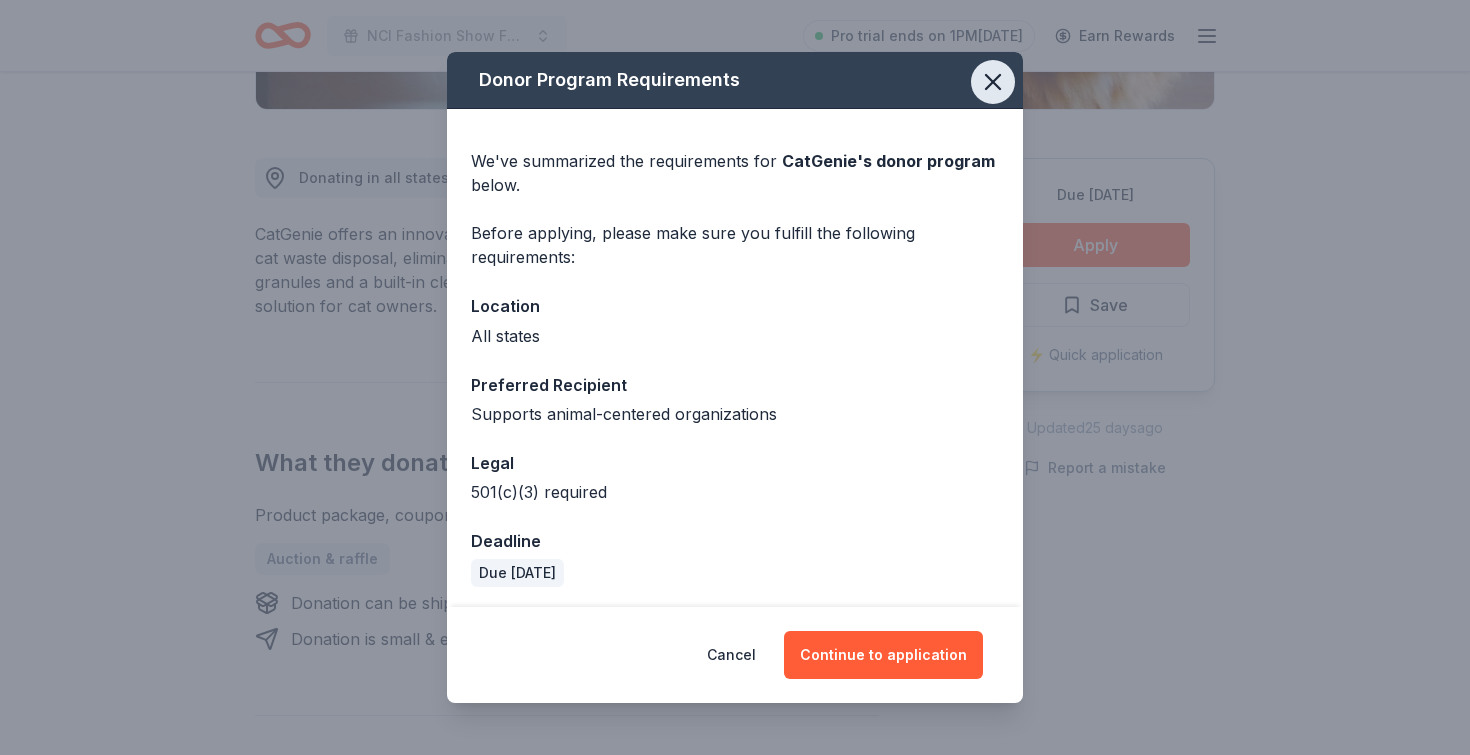click 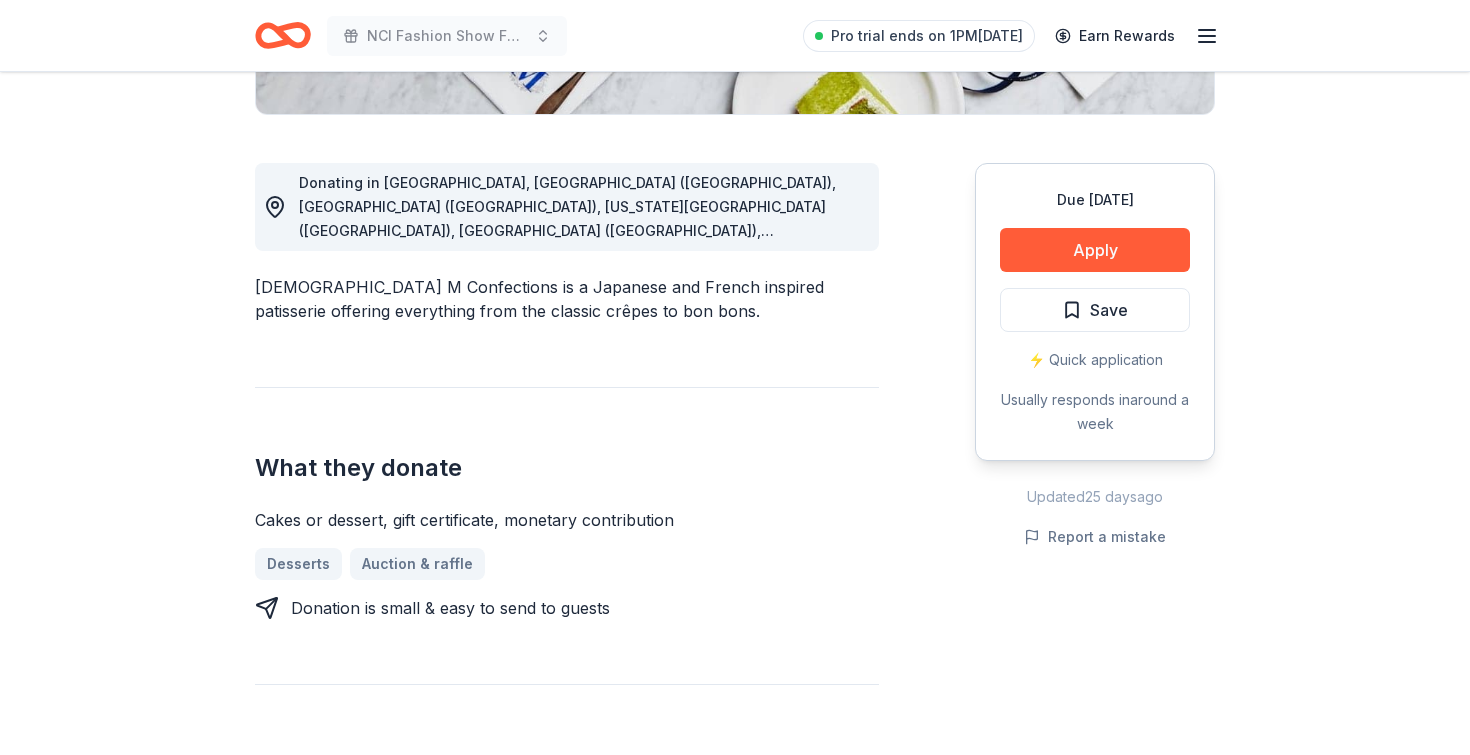 scroll, scrollTop: 501, scrollLeft: 0, axis: vertical 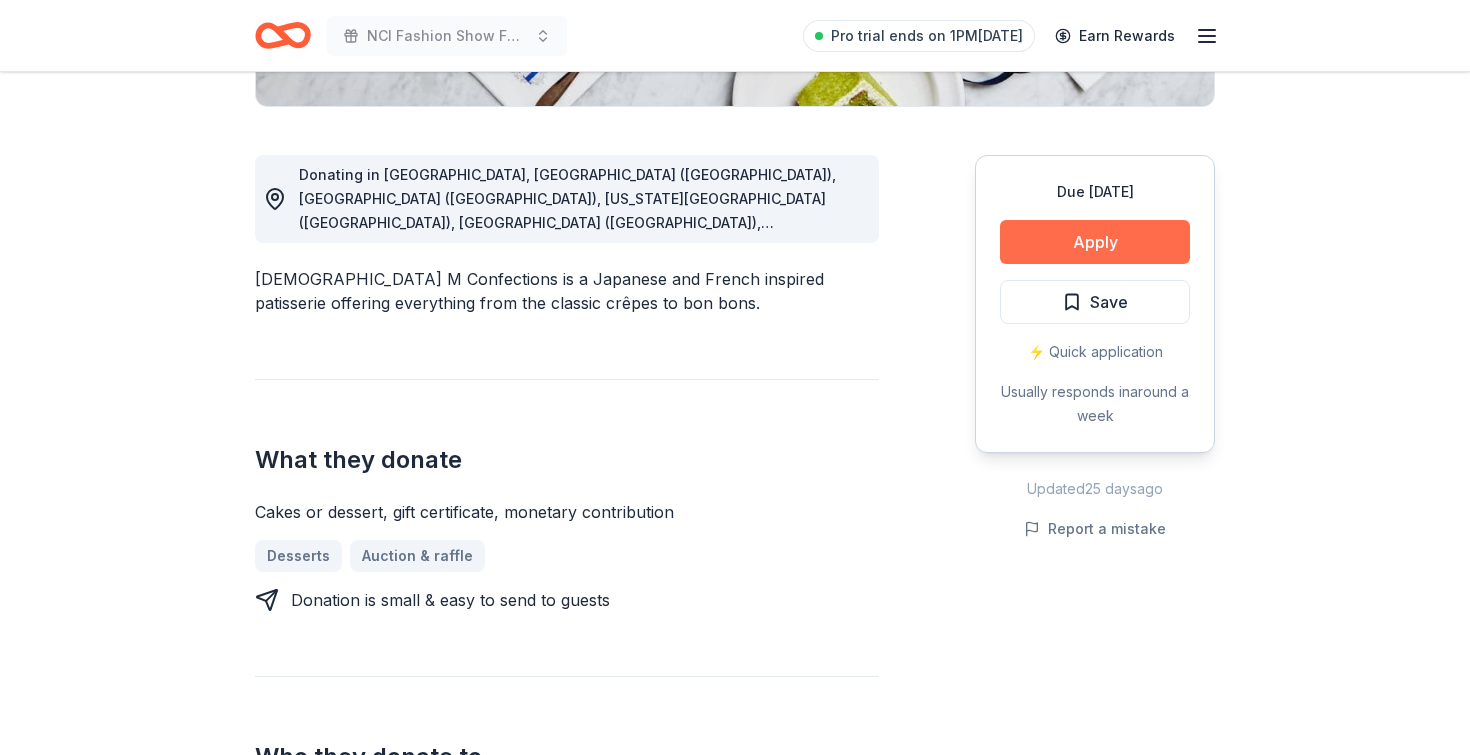 click on "Apply" at bounding box center (1095, 242) 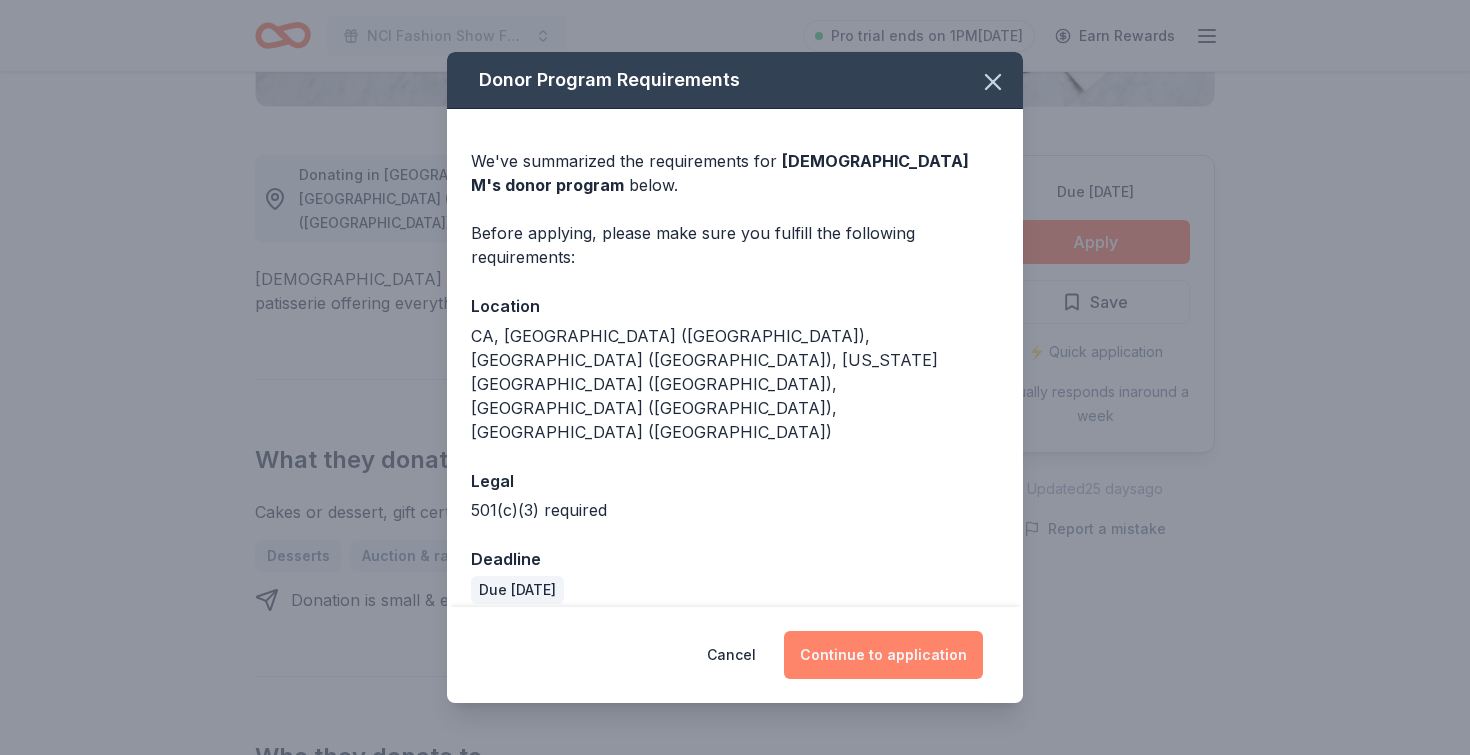 click on "Continue to application" at bounding box center (883, 655) 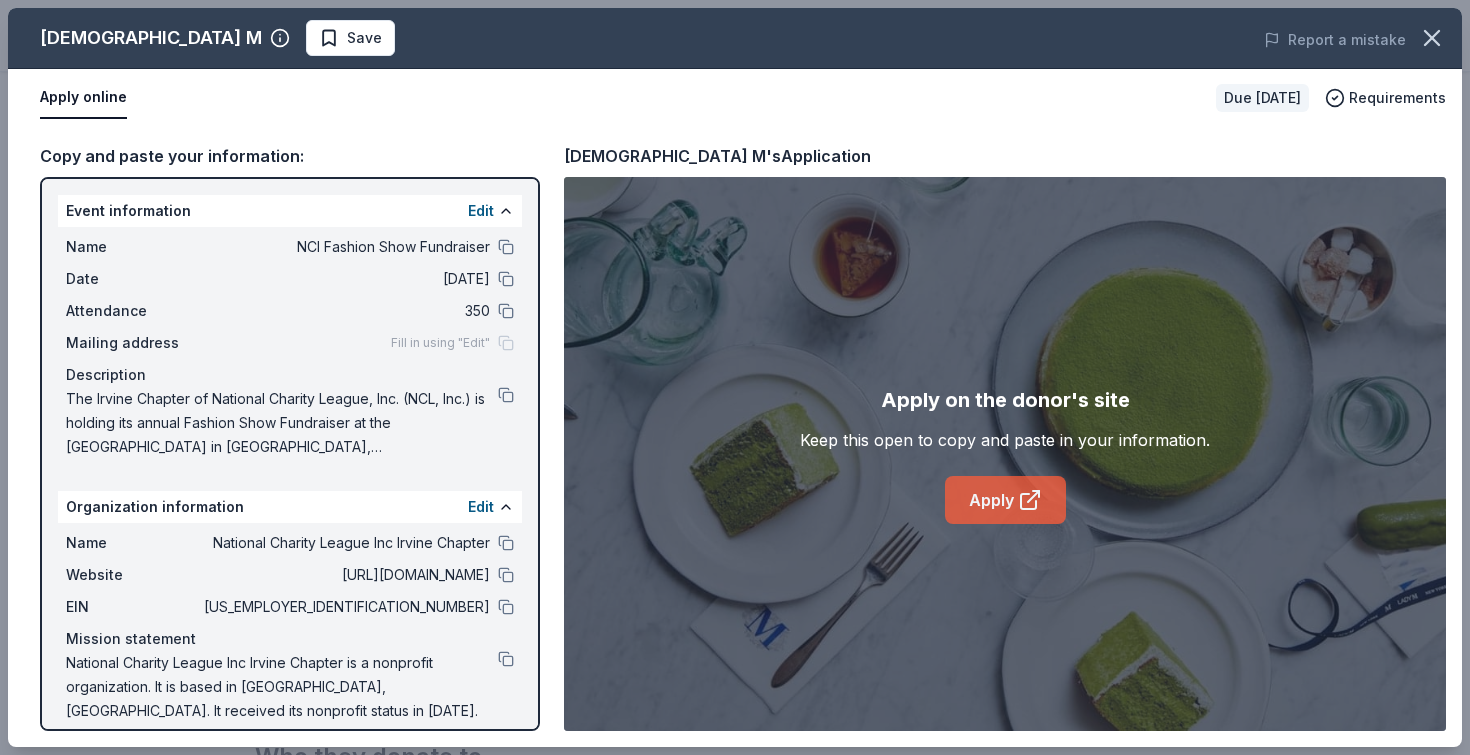 click on "Apply" at bounding box center [1005, 500] 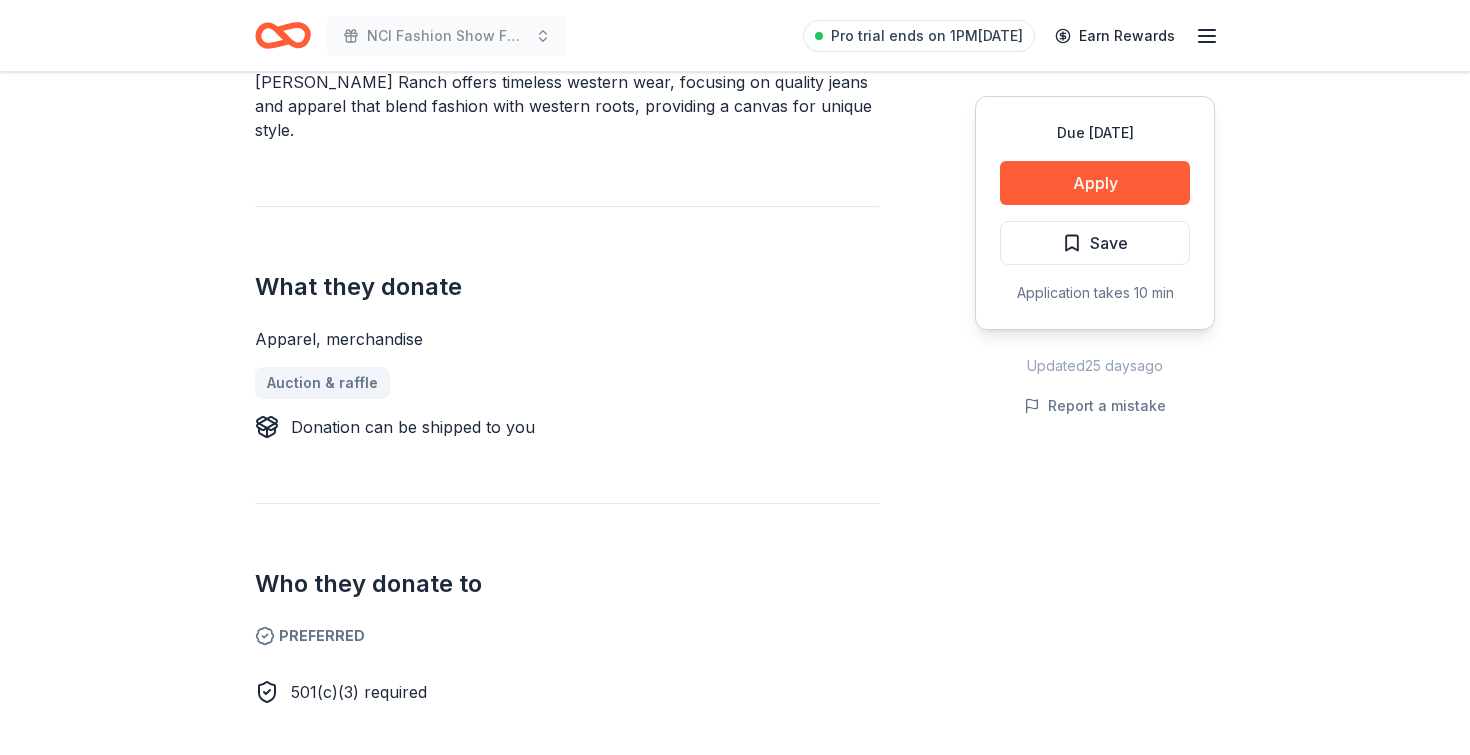 scroll, scrollTop: 559, scrollLeft: 0, axis: vertical 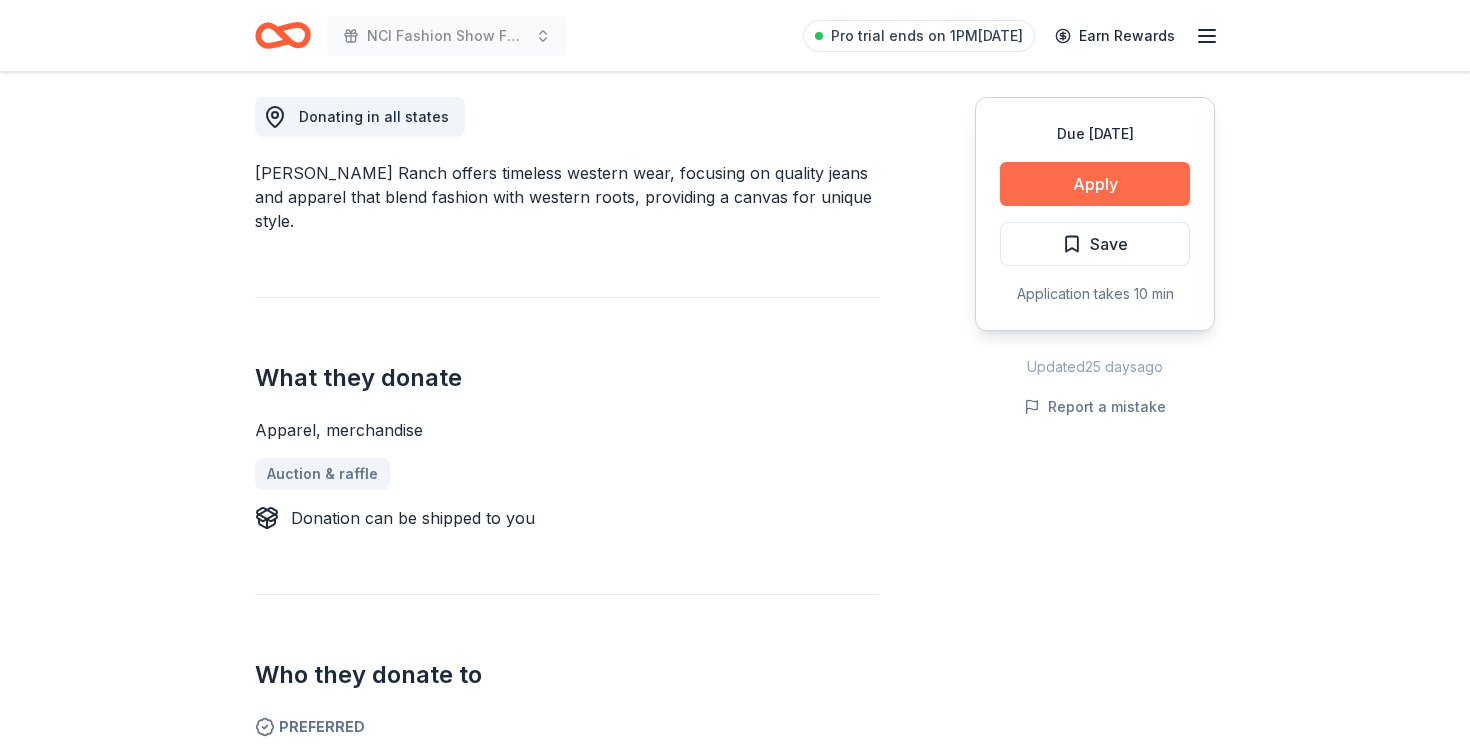 click on "Apply" at bounding box center [1095, 184] 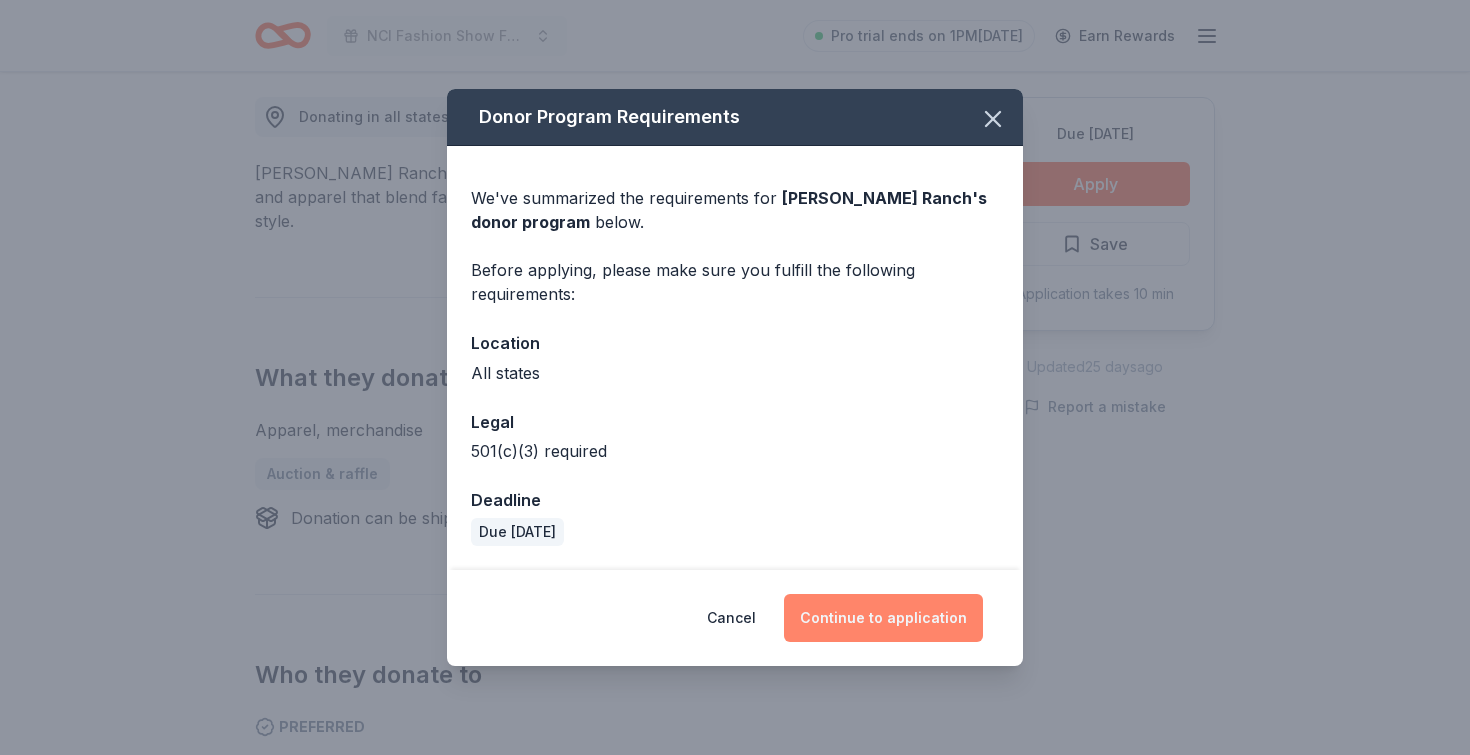 click on "Continue to application" at bounding box center (883, 618) 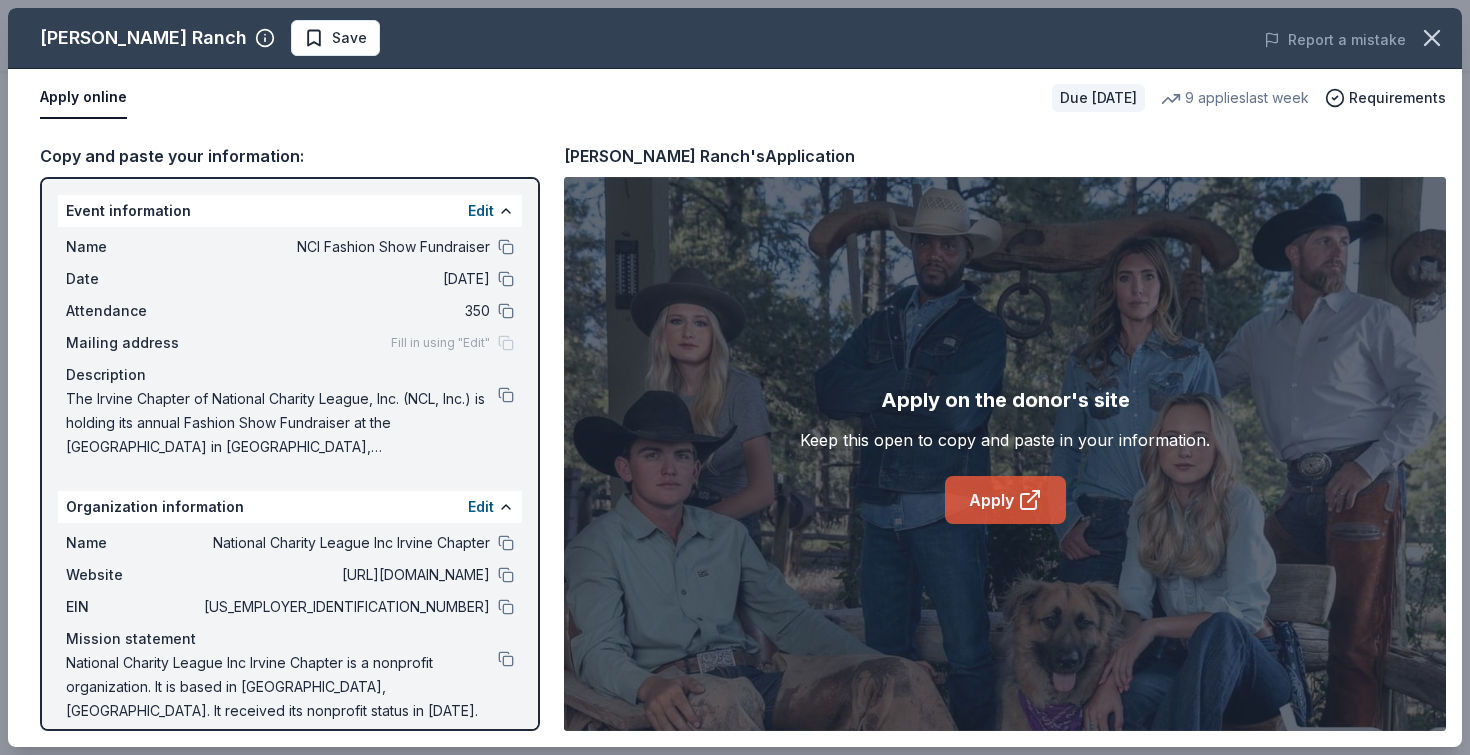 click on "Apply" at bounding box center [1005, 500] 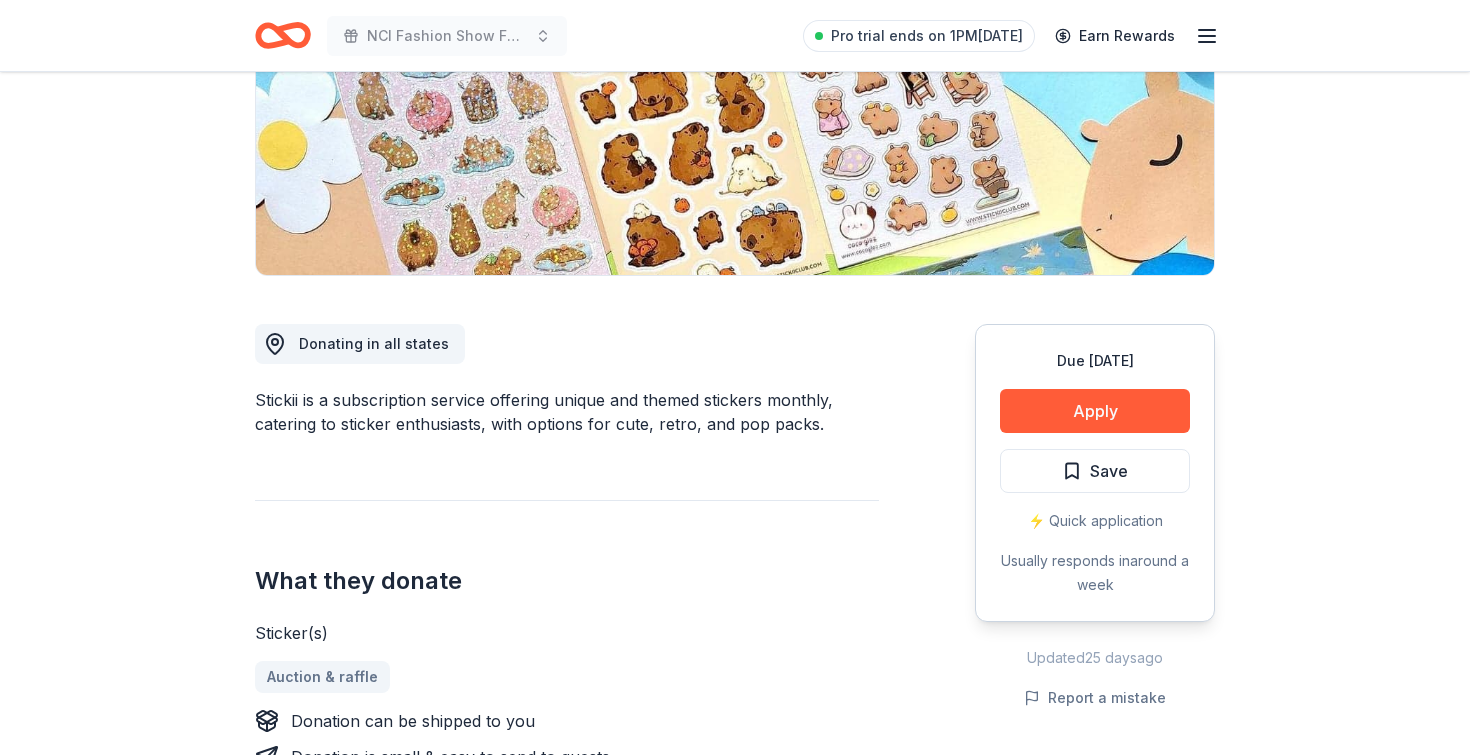 scroll, scrollTop: 335, scrollLeft: 0, axis: vertical 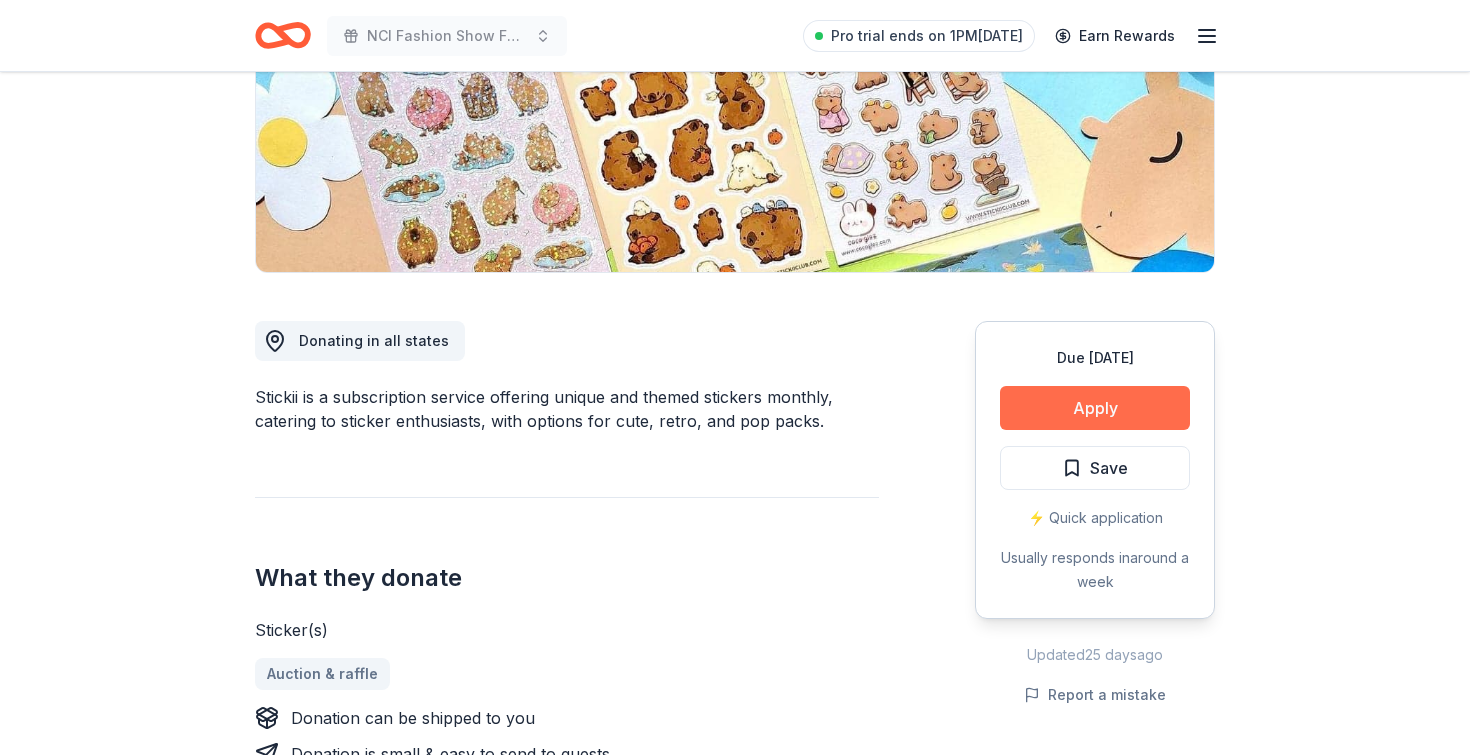 click on "Apply" at bounding box center (1095, 408) 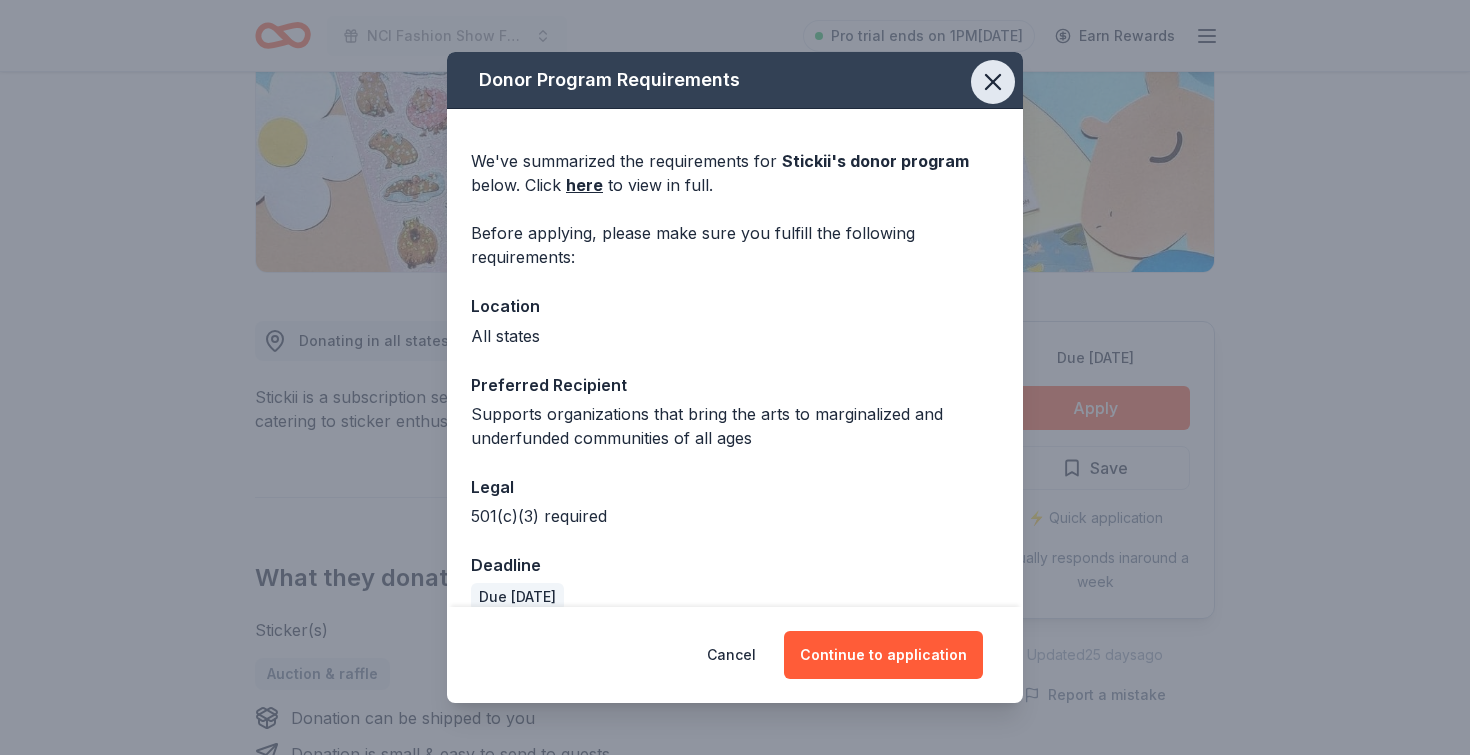 click 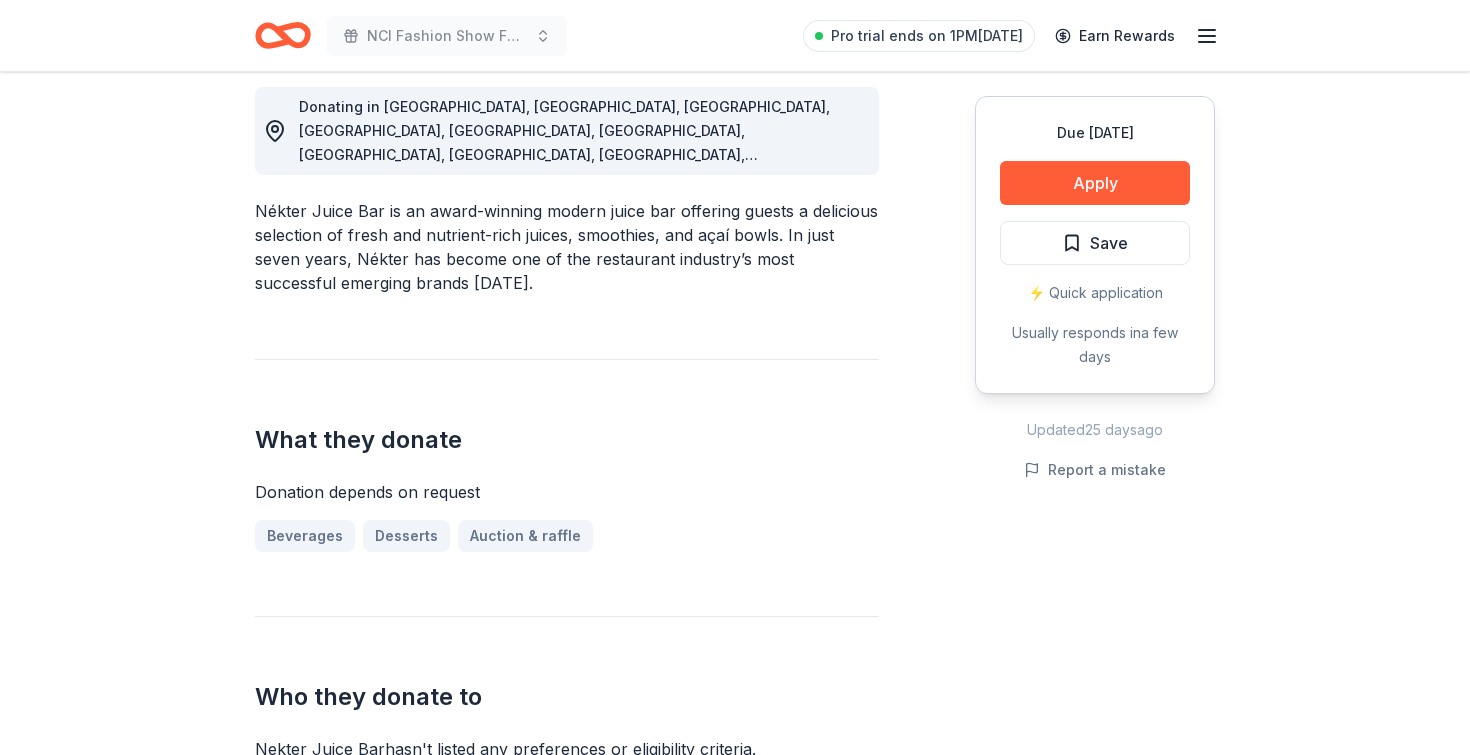 scroll, scrollTop: 570, scrollLeft: 0, axis: vertical 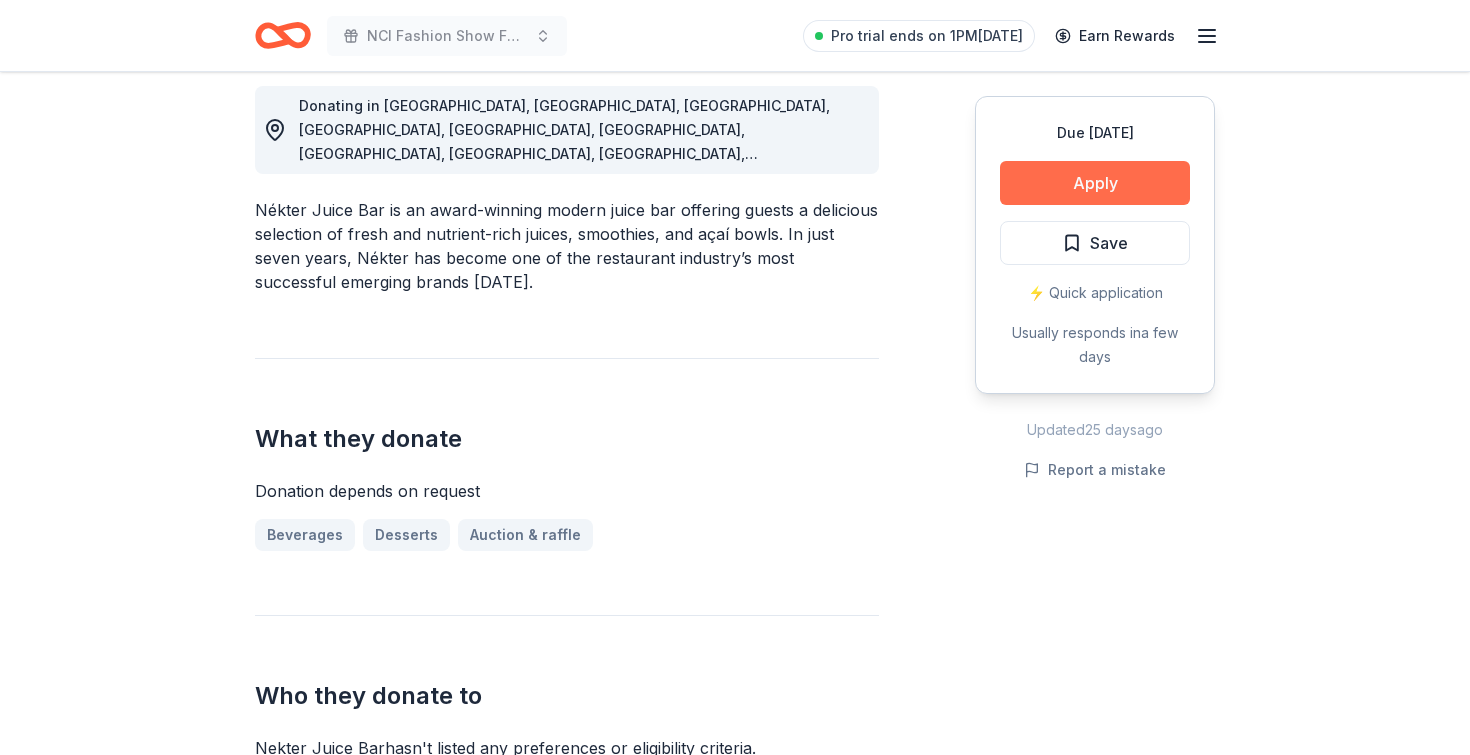 click on "Apply" at bounding box center (1095, 183) 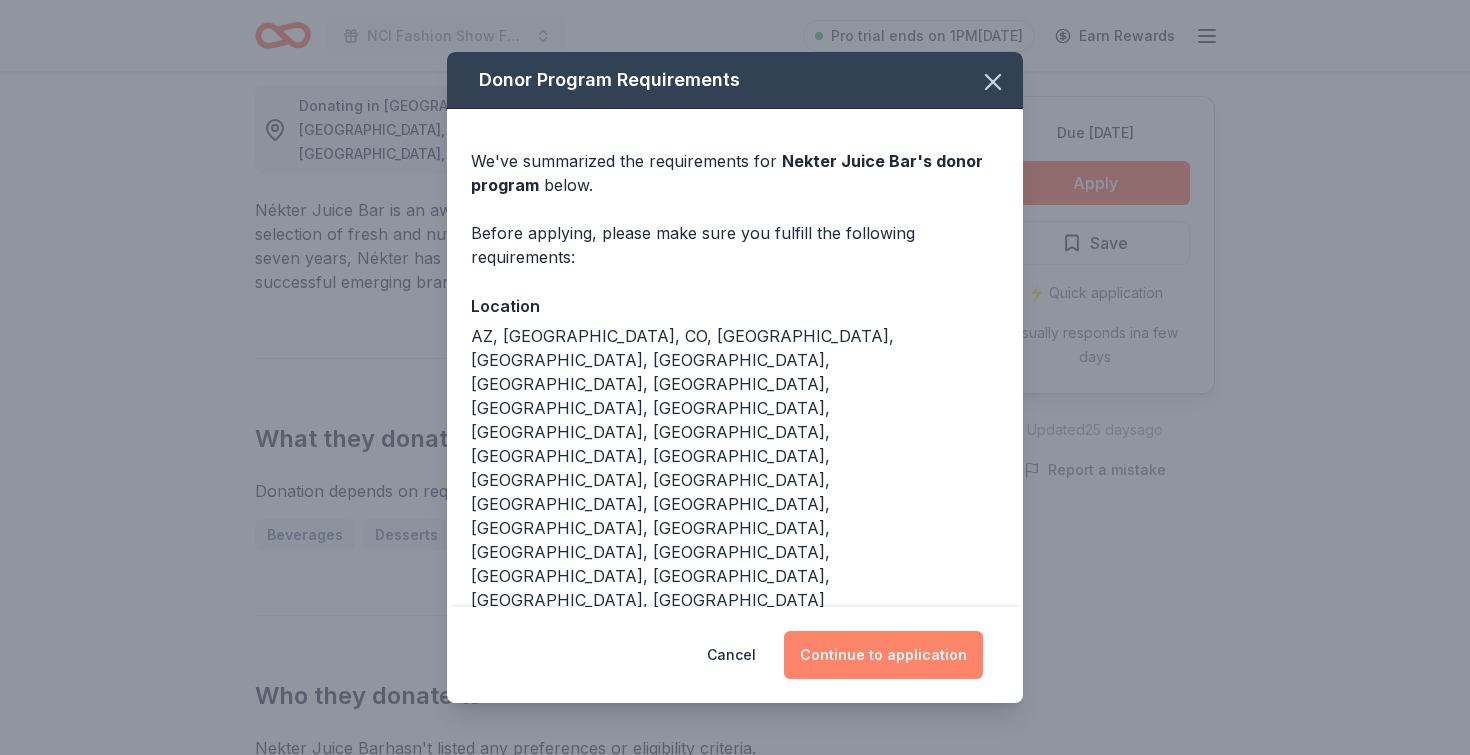 click on "Continue to application" at bounding box center (883, 655) 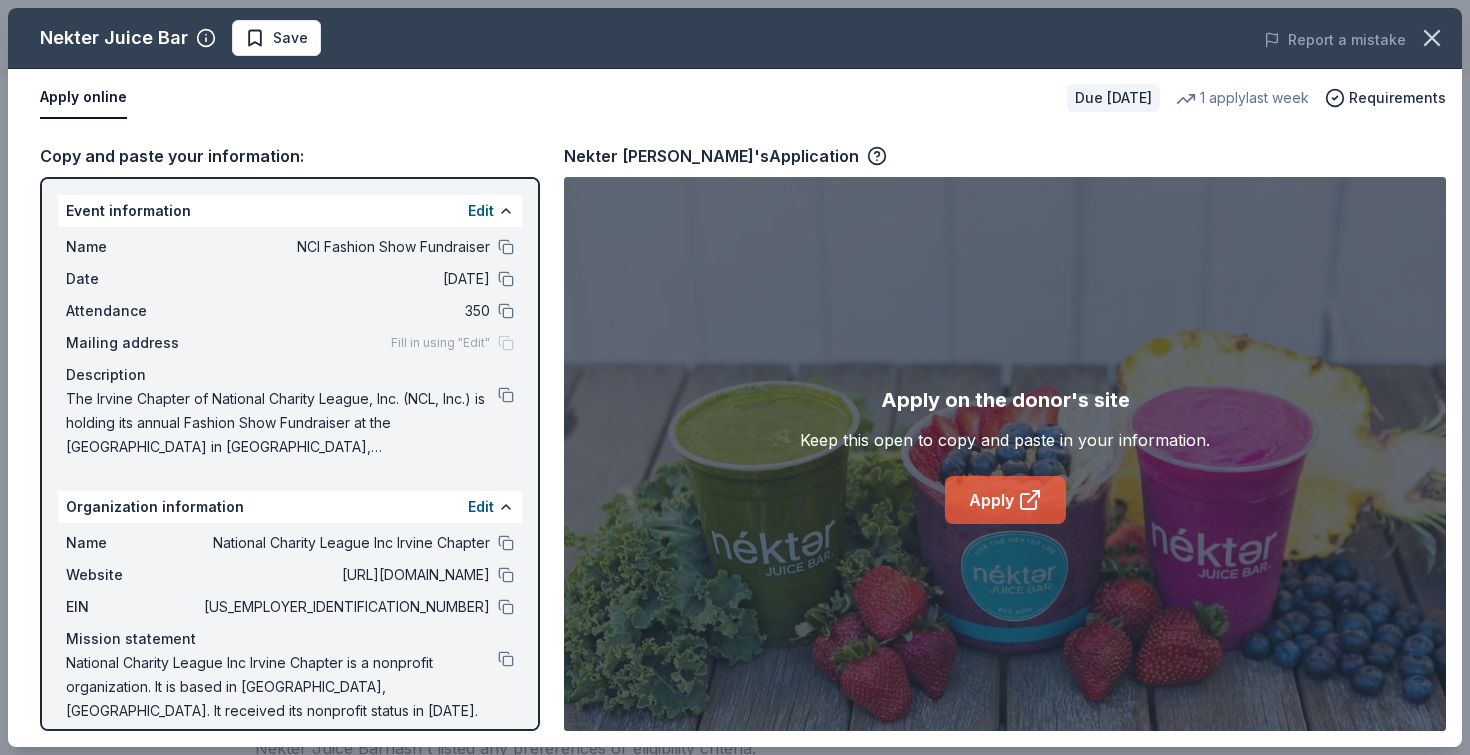 click on "Apply" at bounding box center [1005, 500] 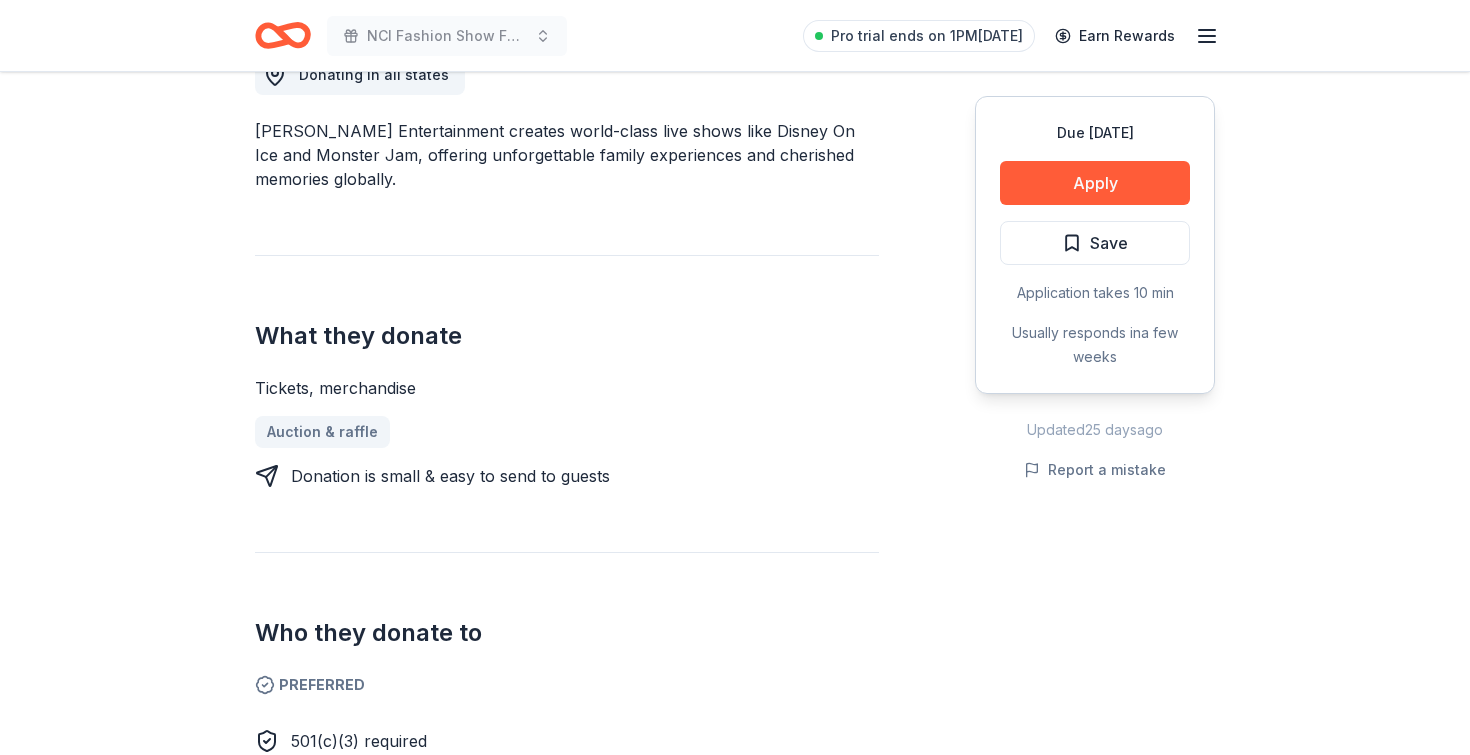 scroll, scrollTop: 602, scrollLeft: 0, axis: vertical 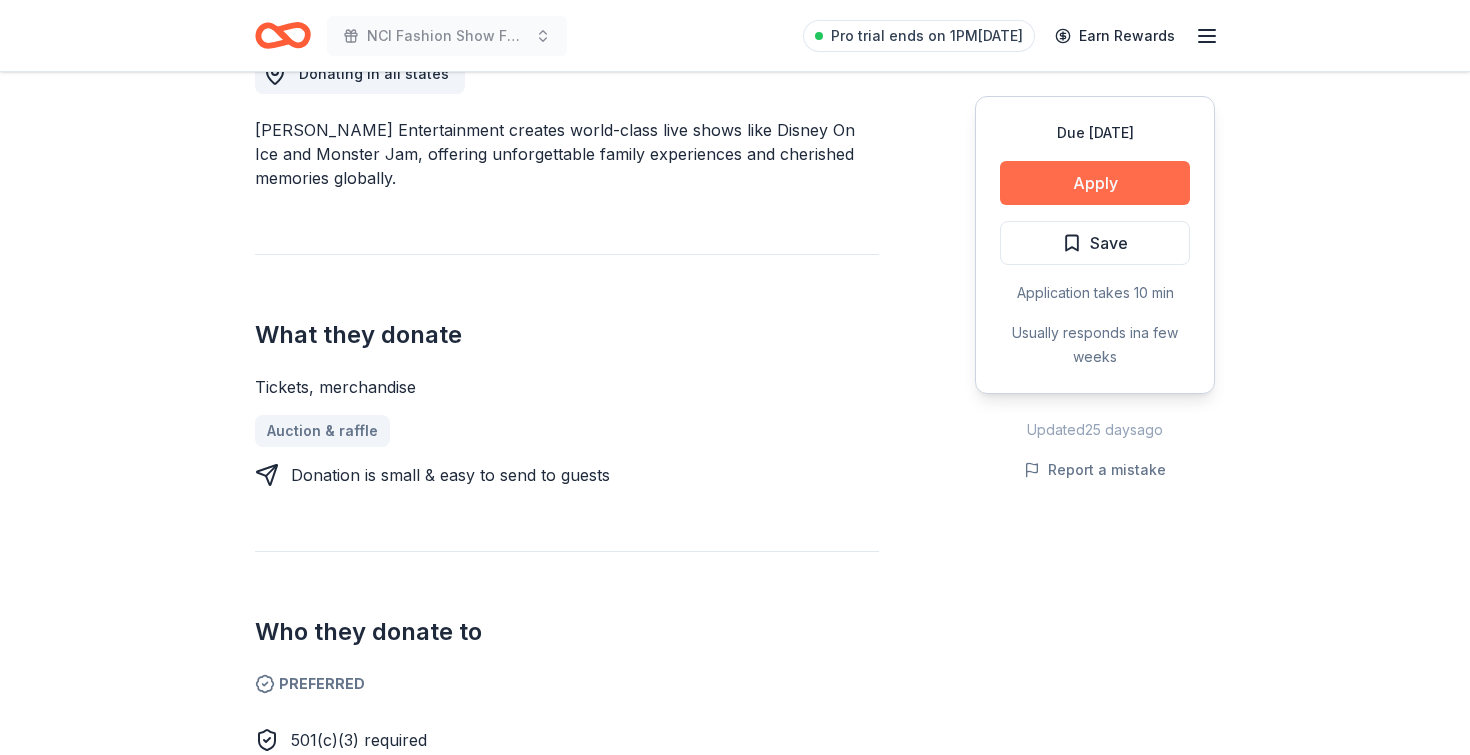 click on "Apply" at bounding box center (1095, 183) 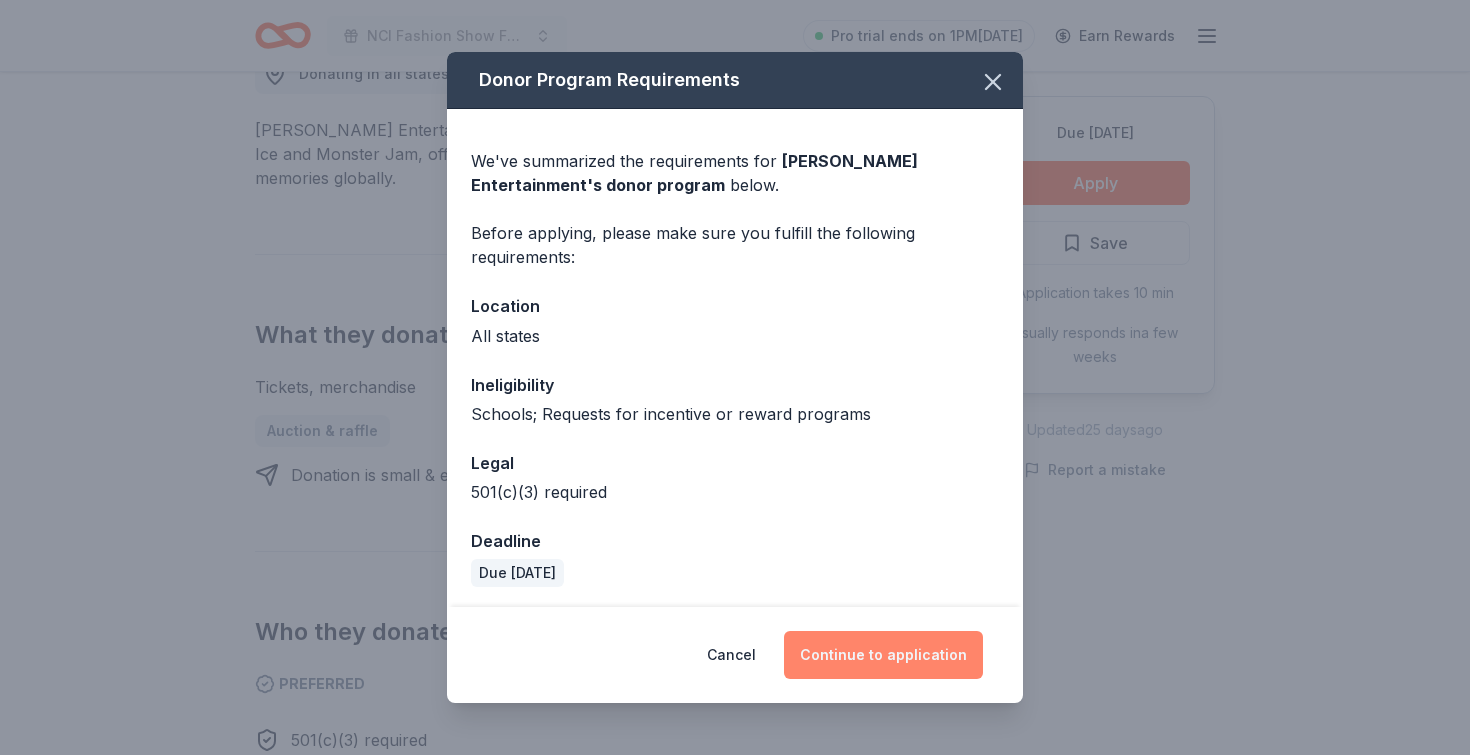 click on "Continue to application" at bounding box center [883, 655] 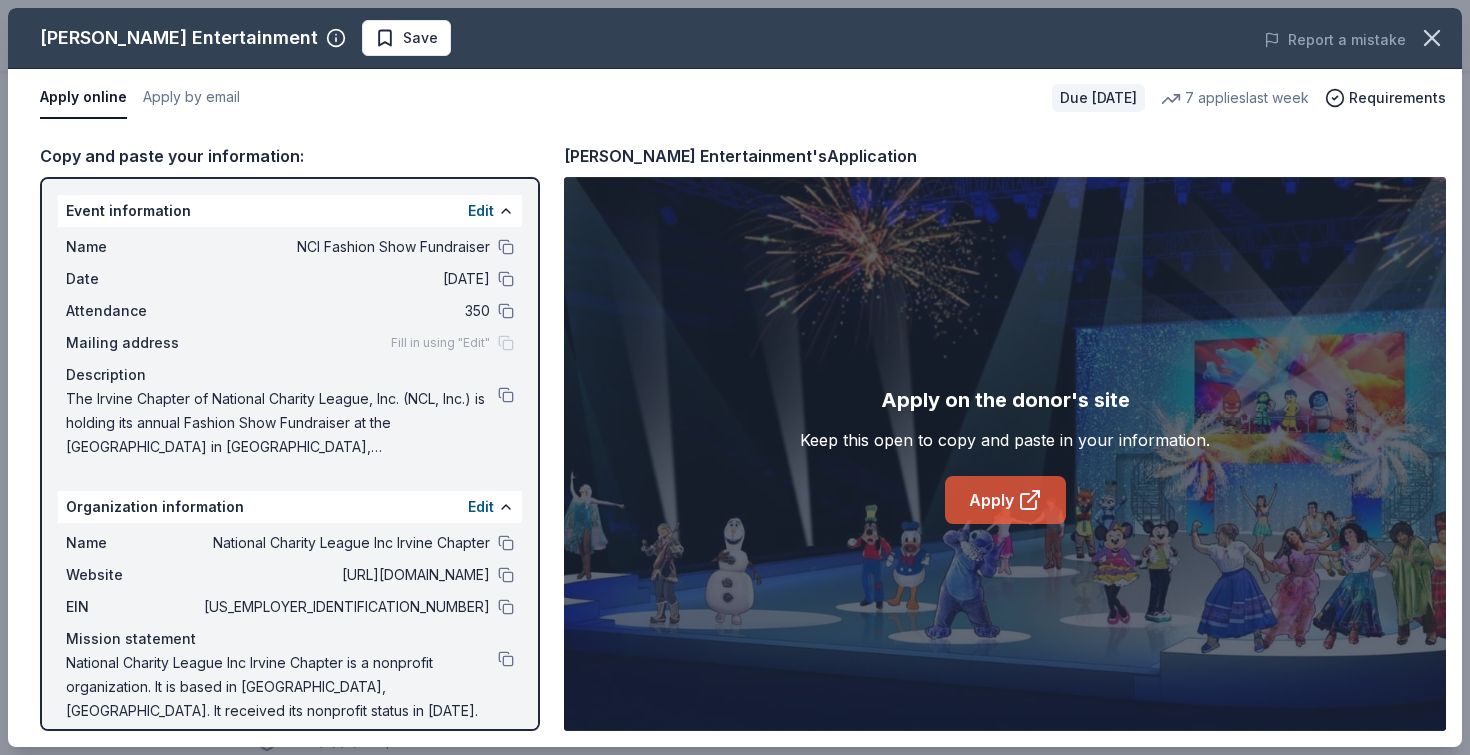 click on "Apply" at bounding box center [1005, 500] 